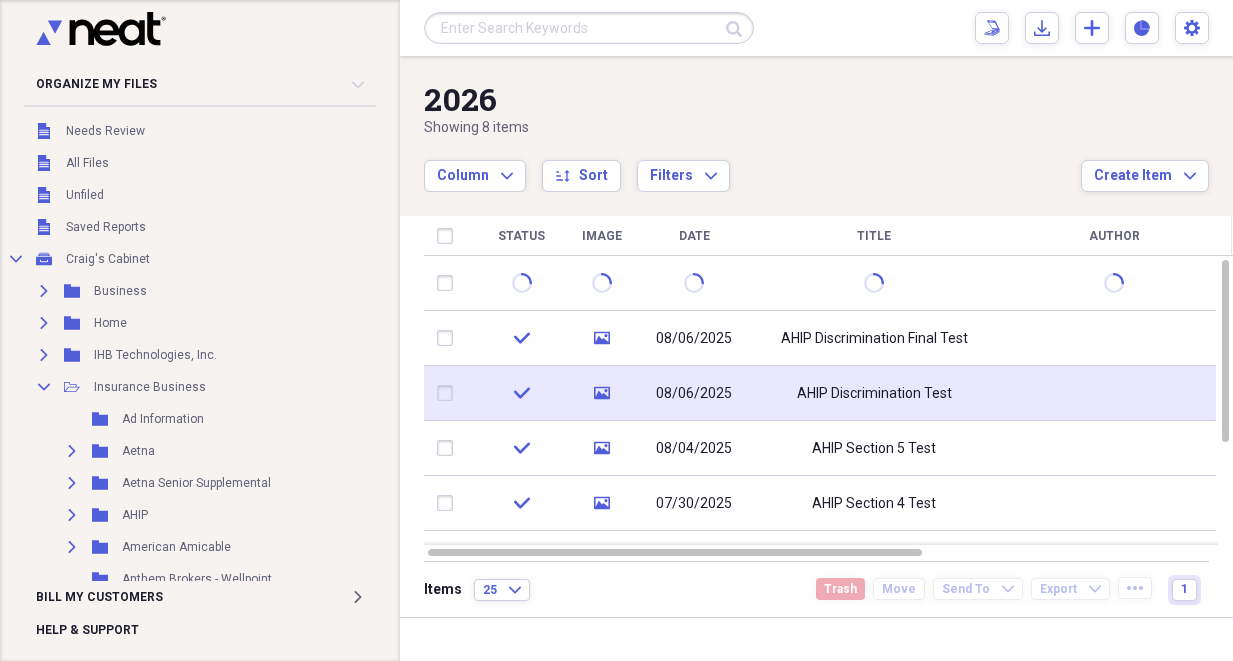 scroll, scrollTop: 0, scrollLeft: 0, axis: both 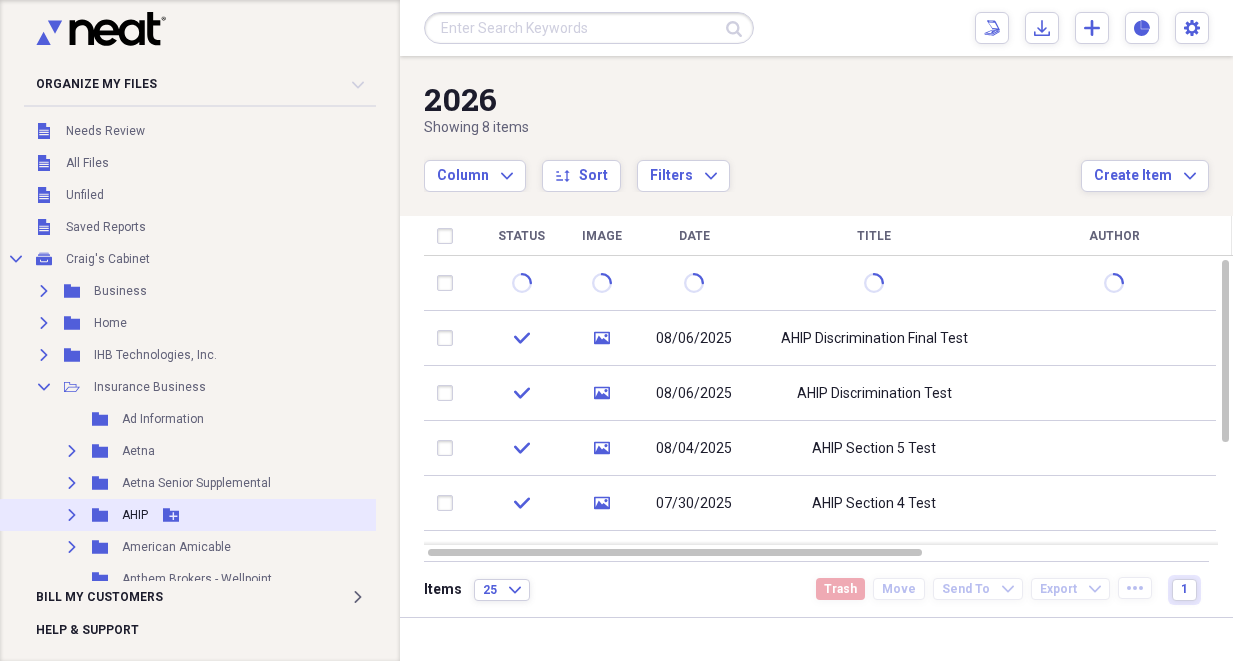 click on "AHIP" at bounding box center [135, 515] 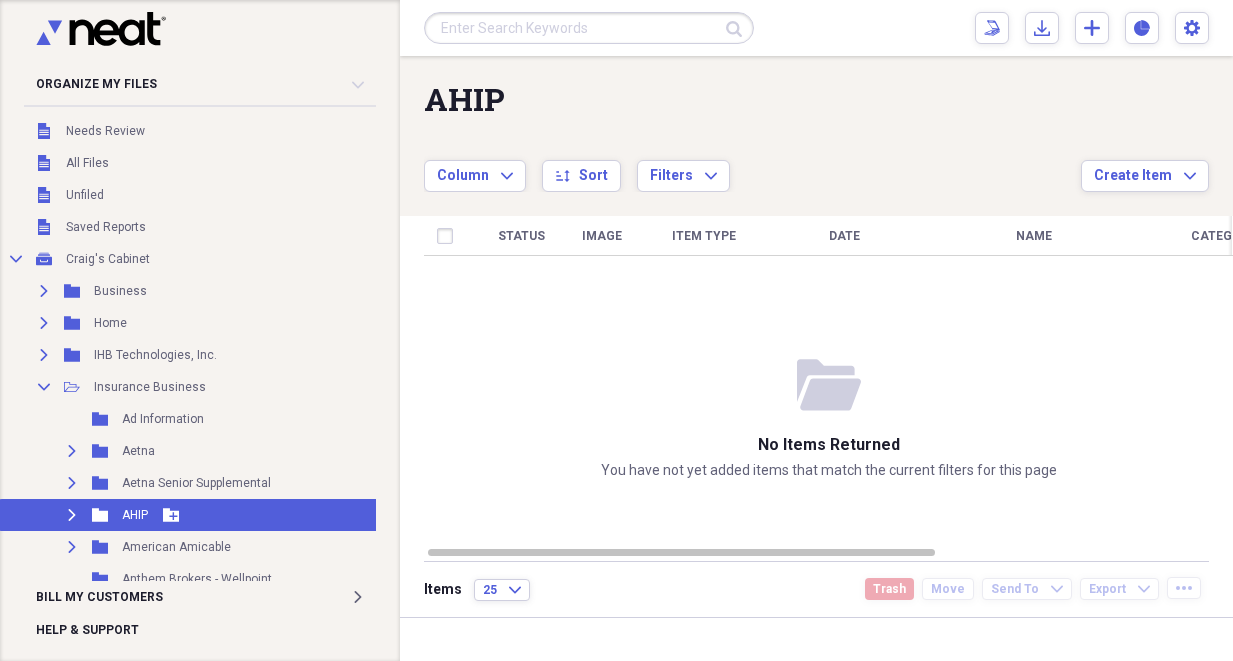 click 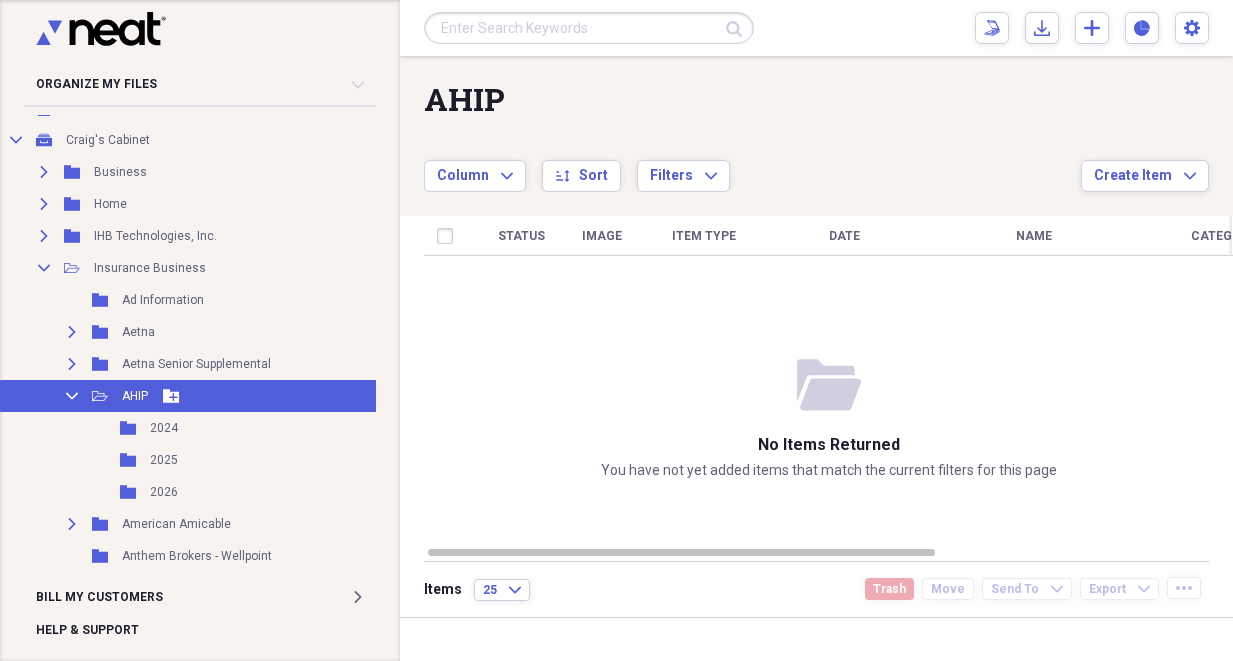 scroll, scrollTop: 120, scrollLeft: 0, axis: vertical 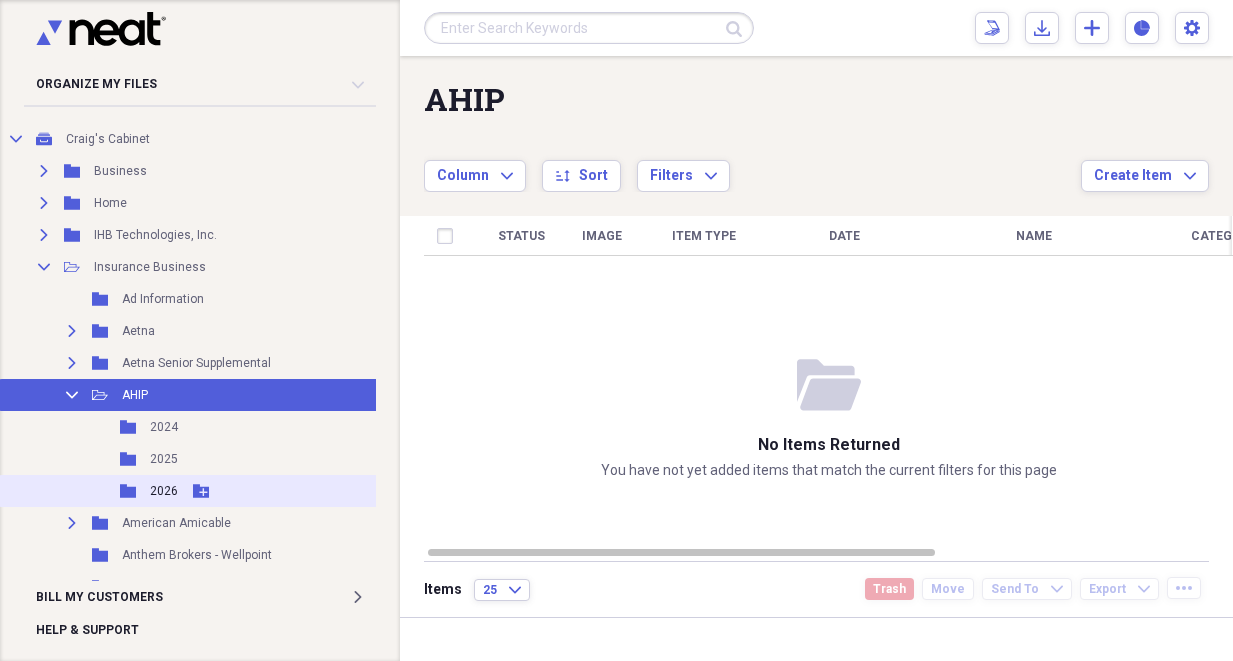 click on "2026" at bounding box center [164, 491] 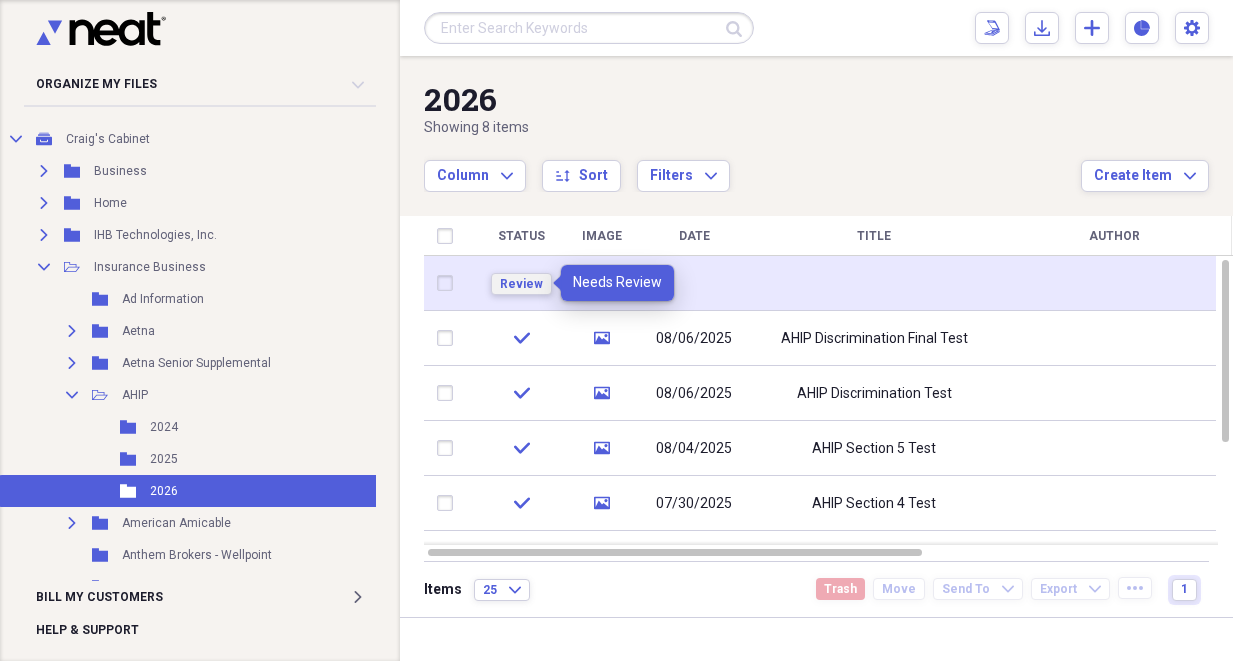 click on "Review" at bounding box center [521, 284] 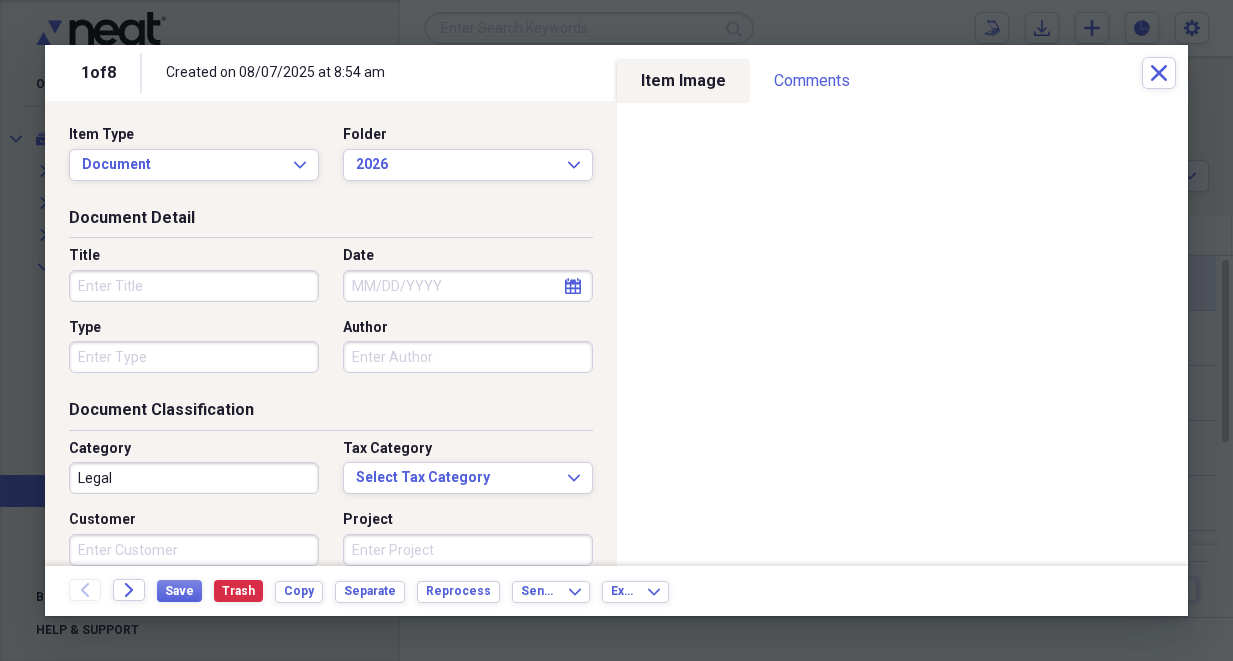 click on "Title" at bounding box center (194, 286) 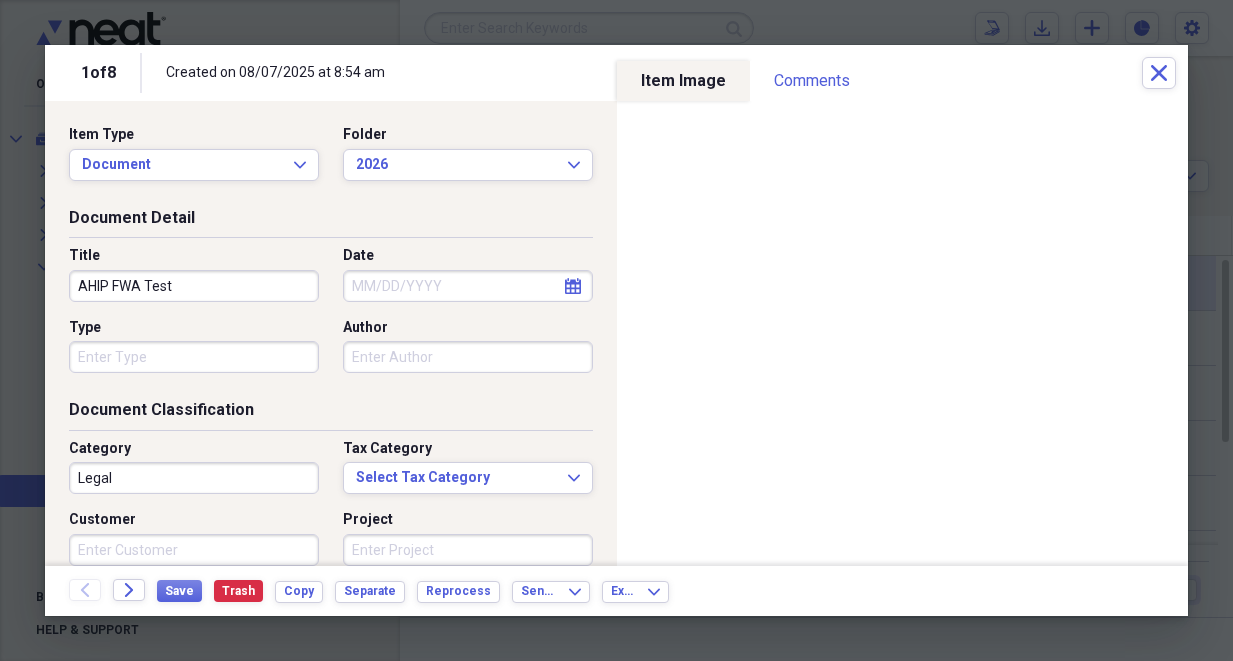 type on "AHIP FWA Test" 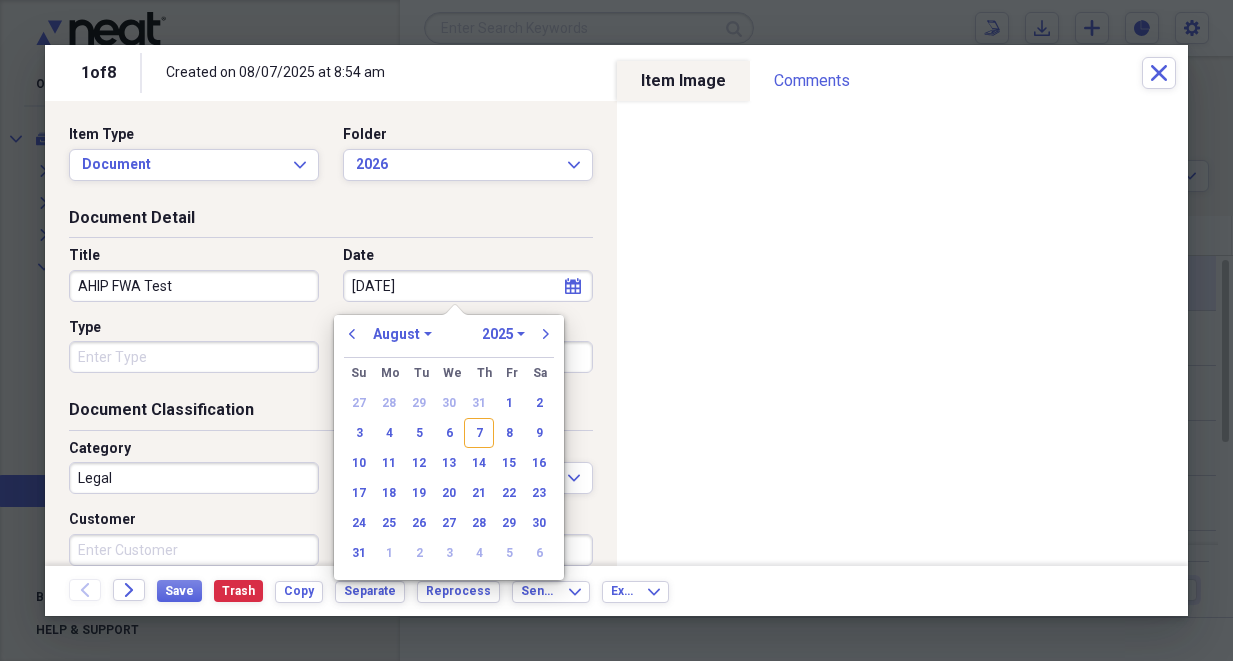 type on "[DATE]" 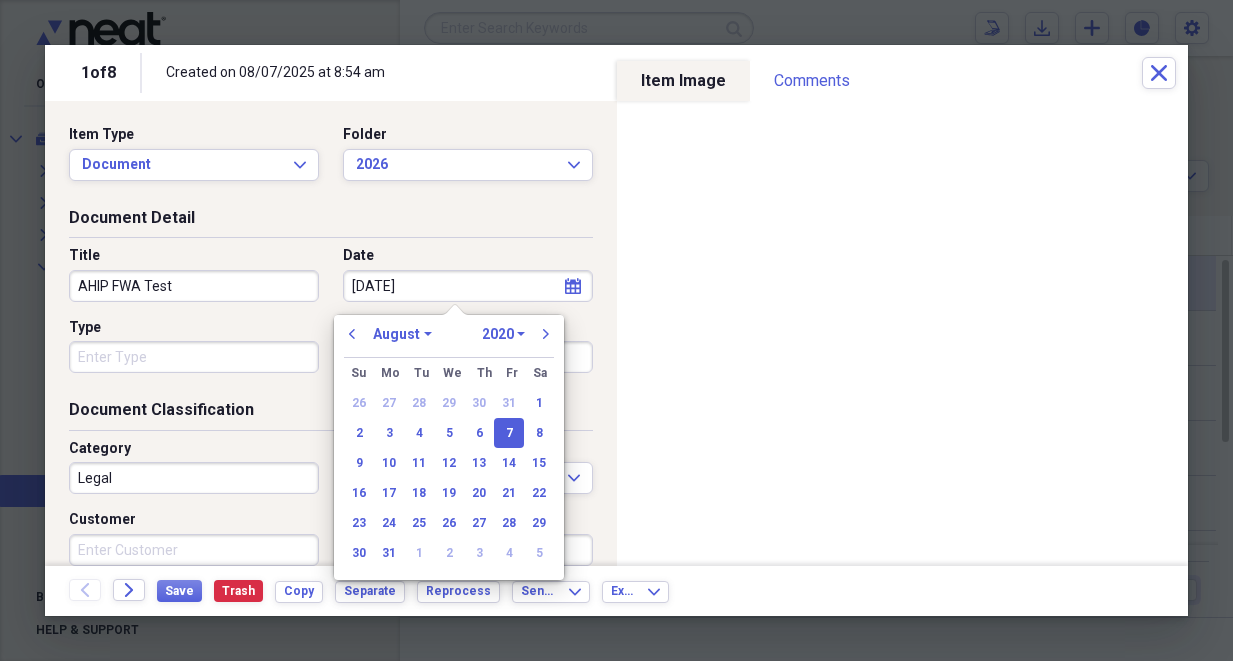 type on "[DATE]" 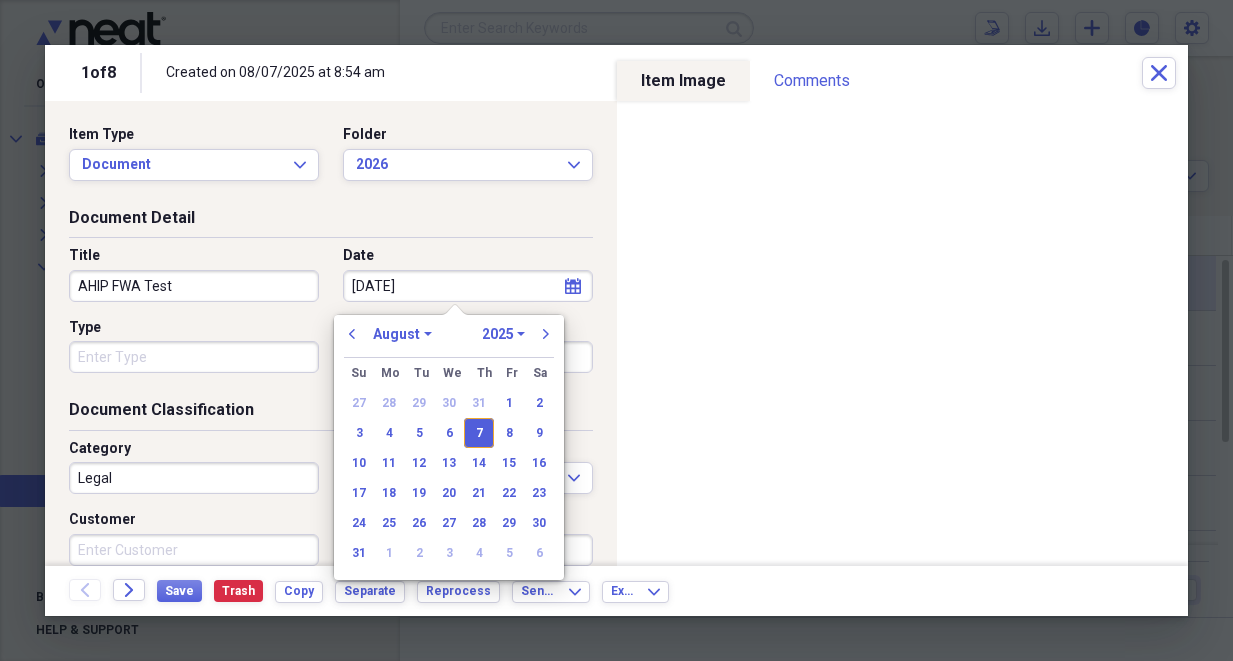 type on "08/07/2025" 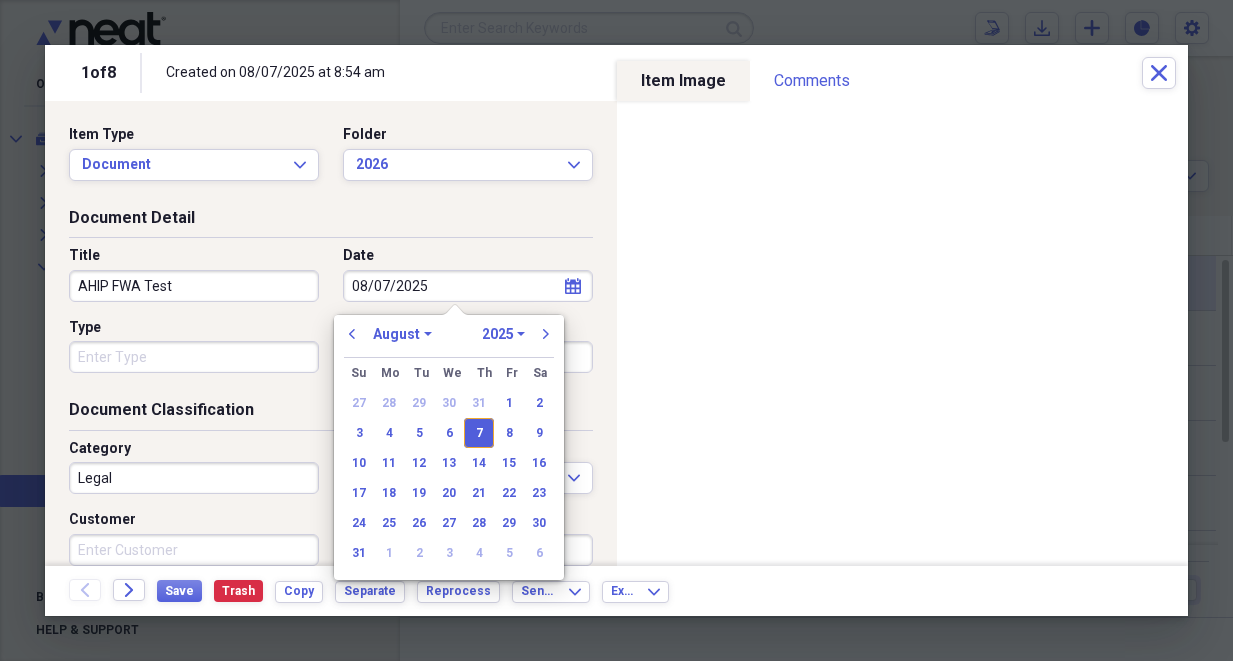click on "Legal" at bounding box center (194, 478) 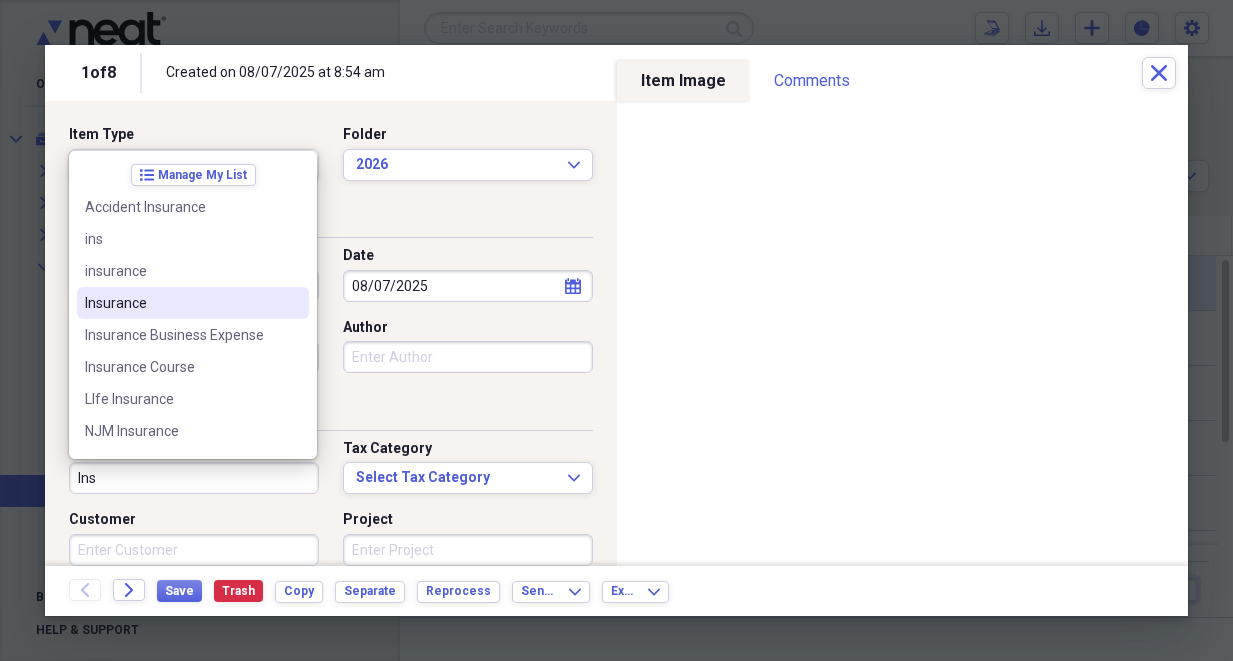 click on "Insurance" at bounding box center (181, 303) 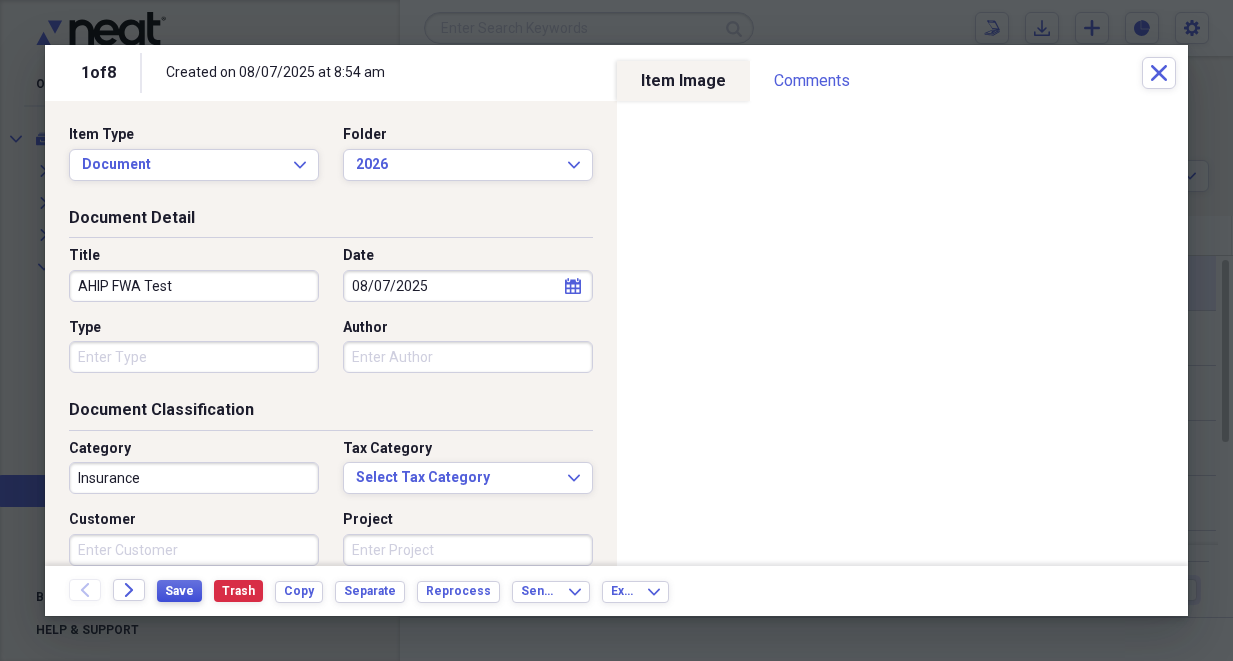 click on "Save" at bounding box center [179, 591] 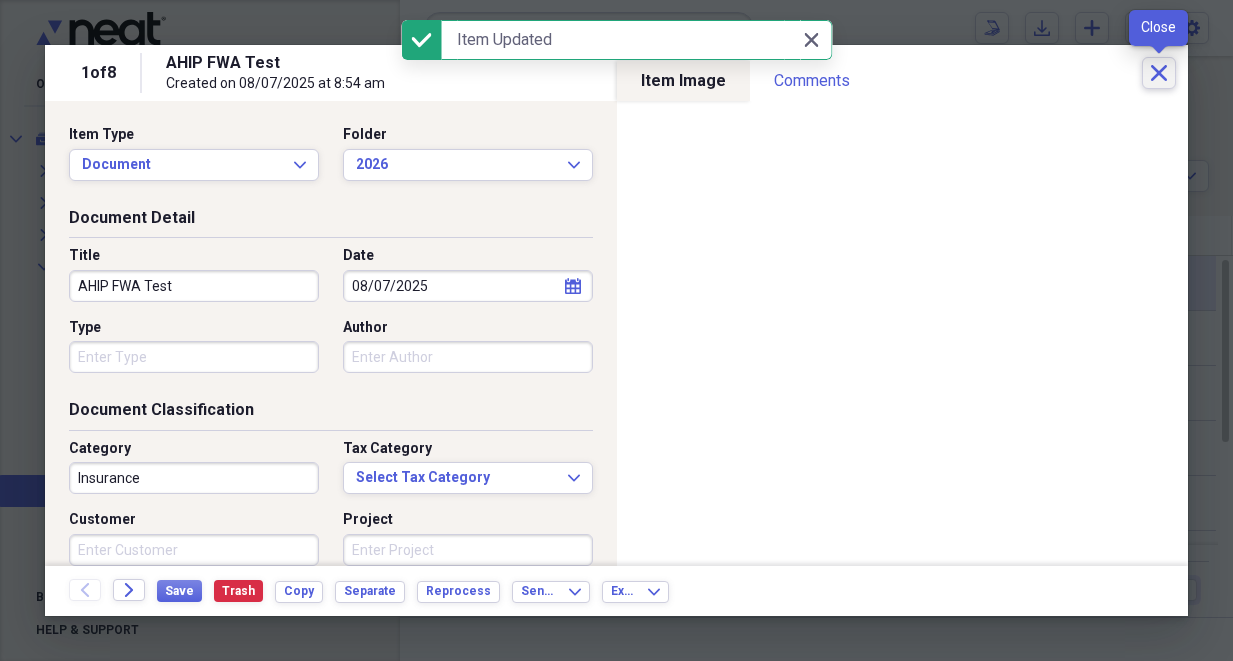 click on "Close" 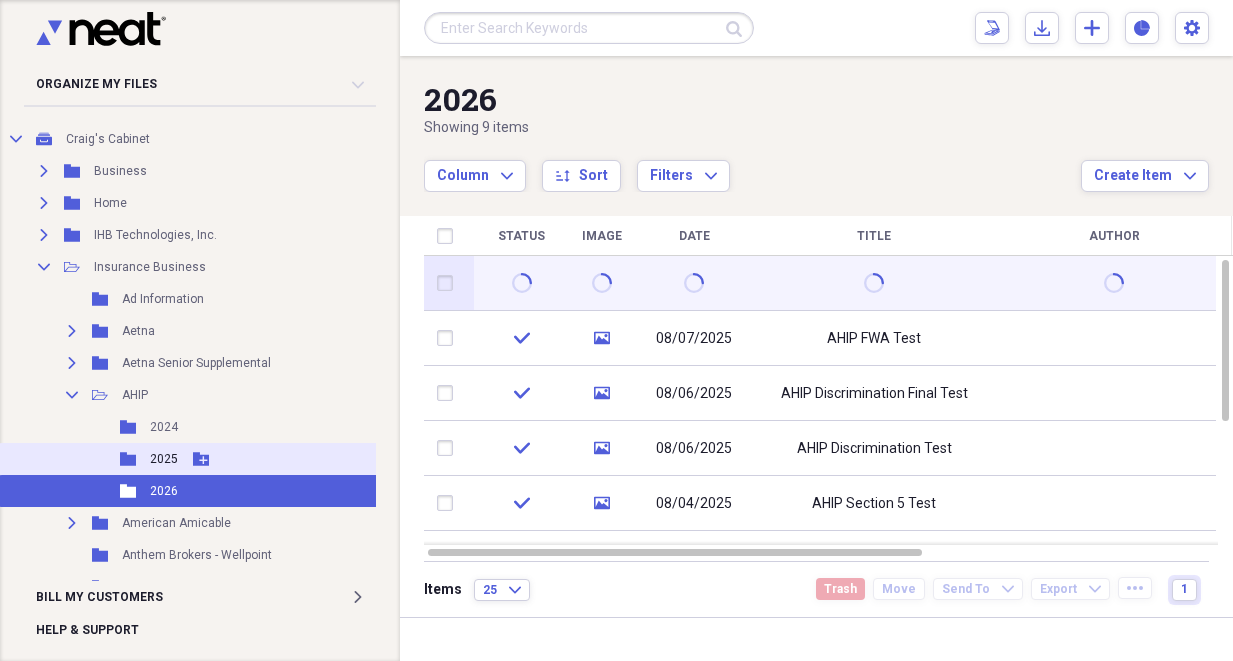 click on "2025" at bounding box center (164, 459) 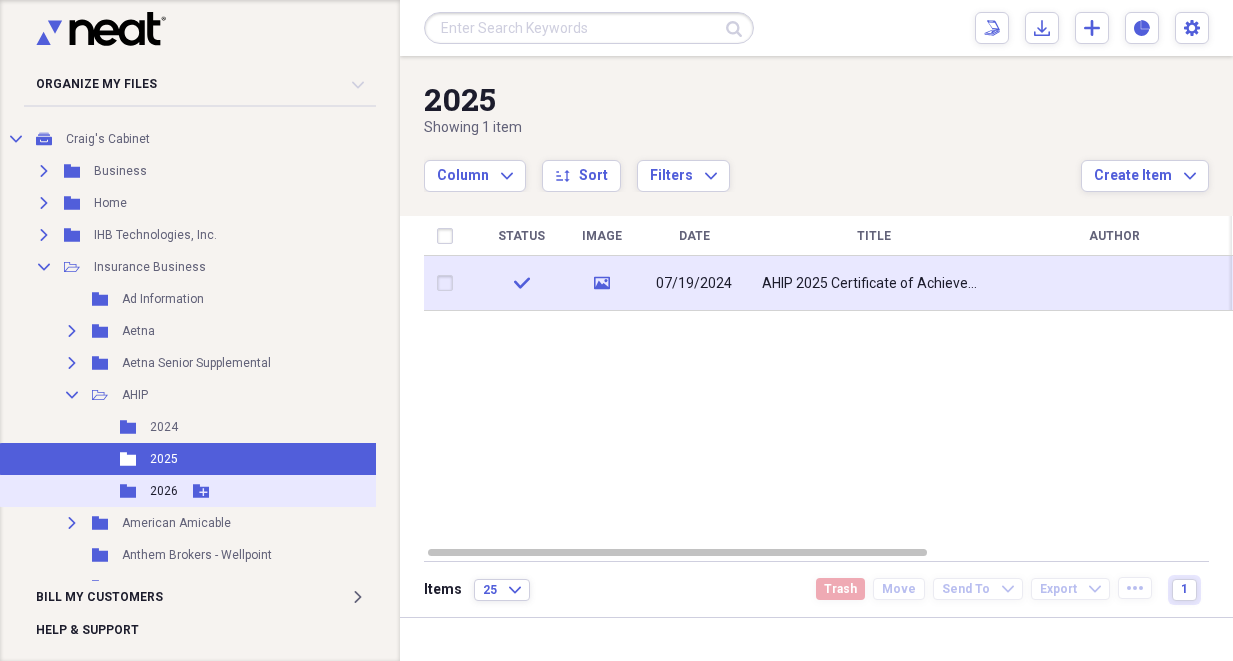 click on "2026" at bounding box center (164, 491) 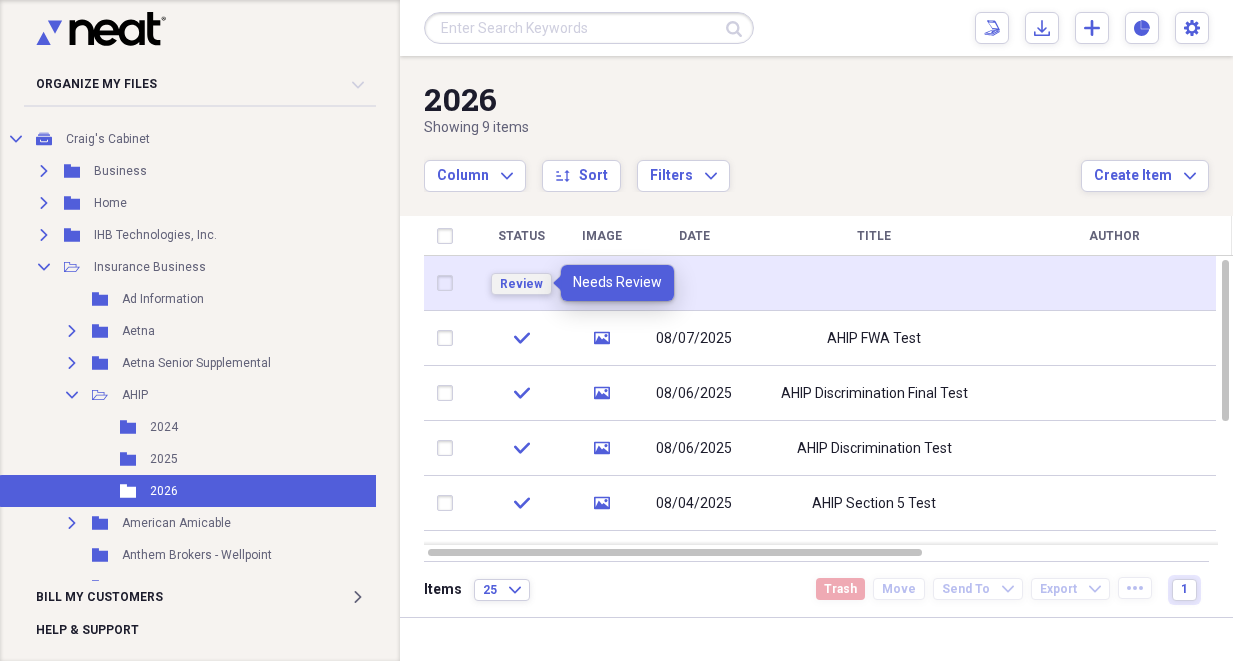 click on "Review" at bounding box center (521, 284) 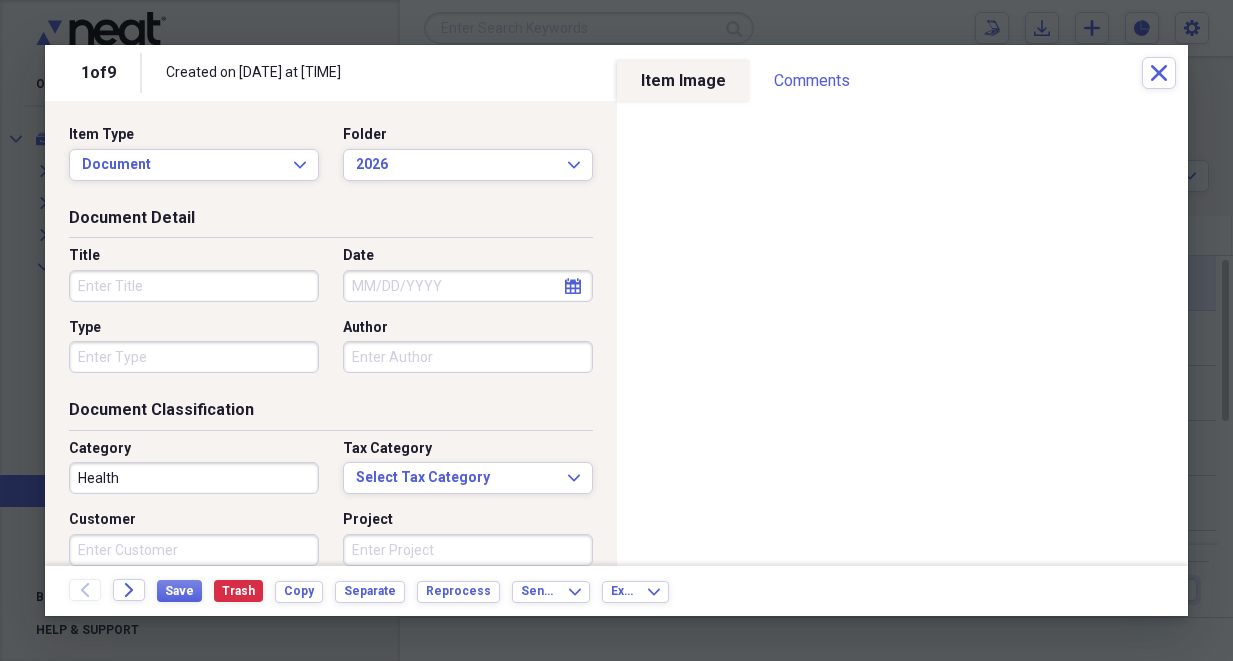 click on "Title" at bounding box center [194, 286] 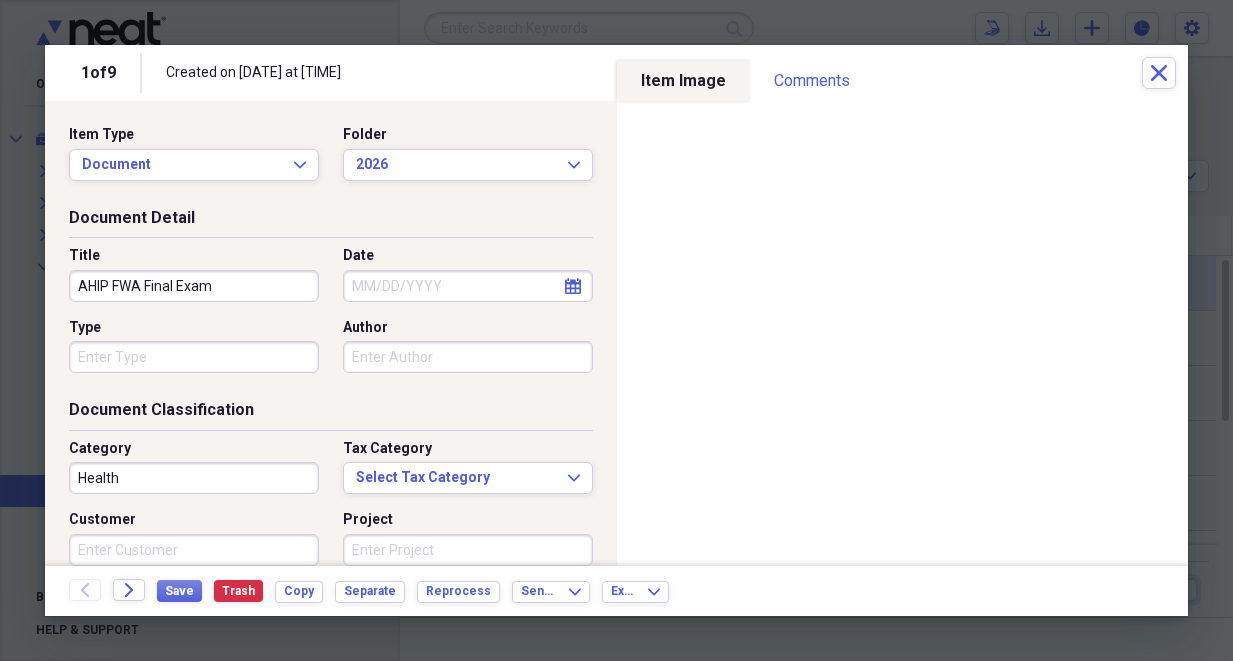 type on "AHIP FWA Final Exam" 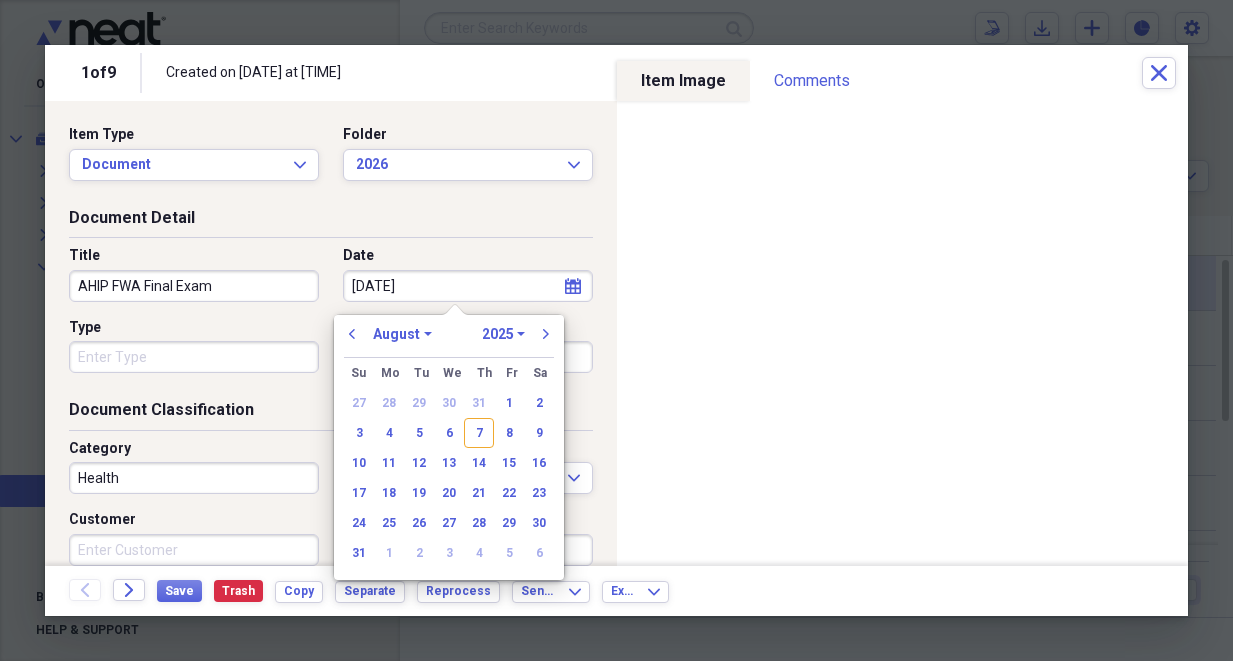 type on "[DATE]" 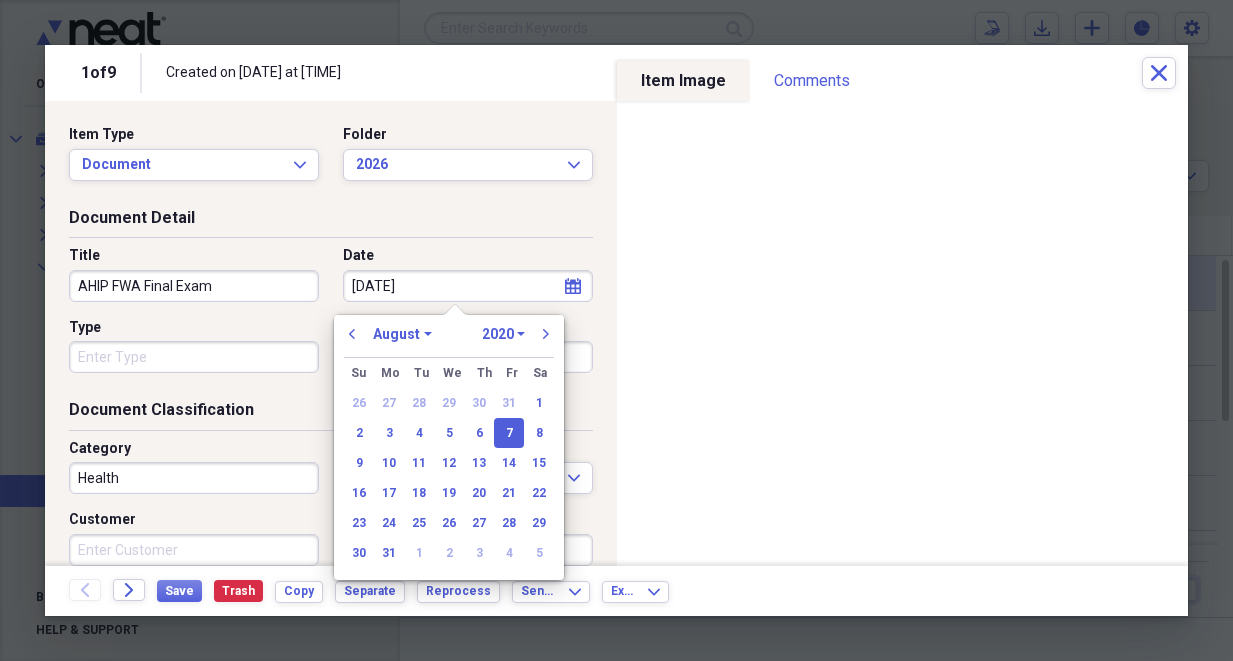 type on "[DATE]" 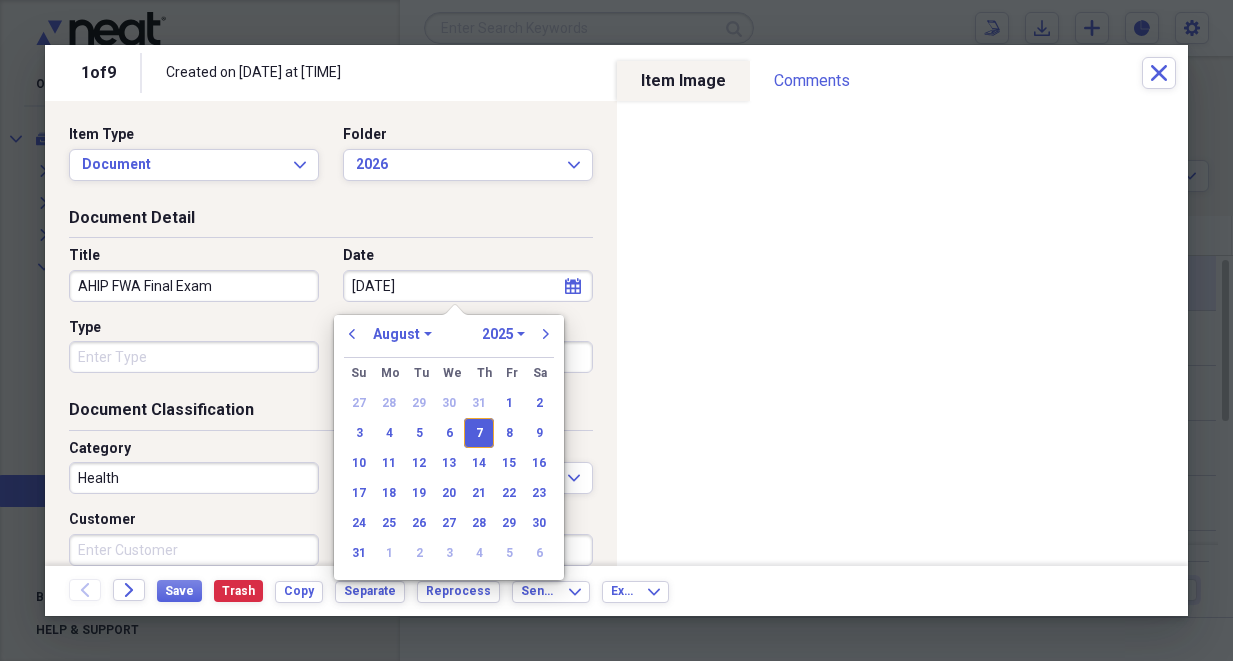 type on "08/07/2025" 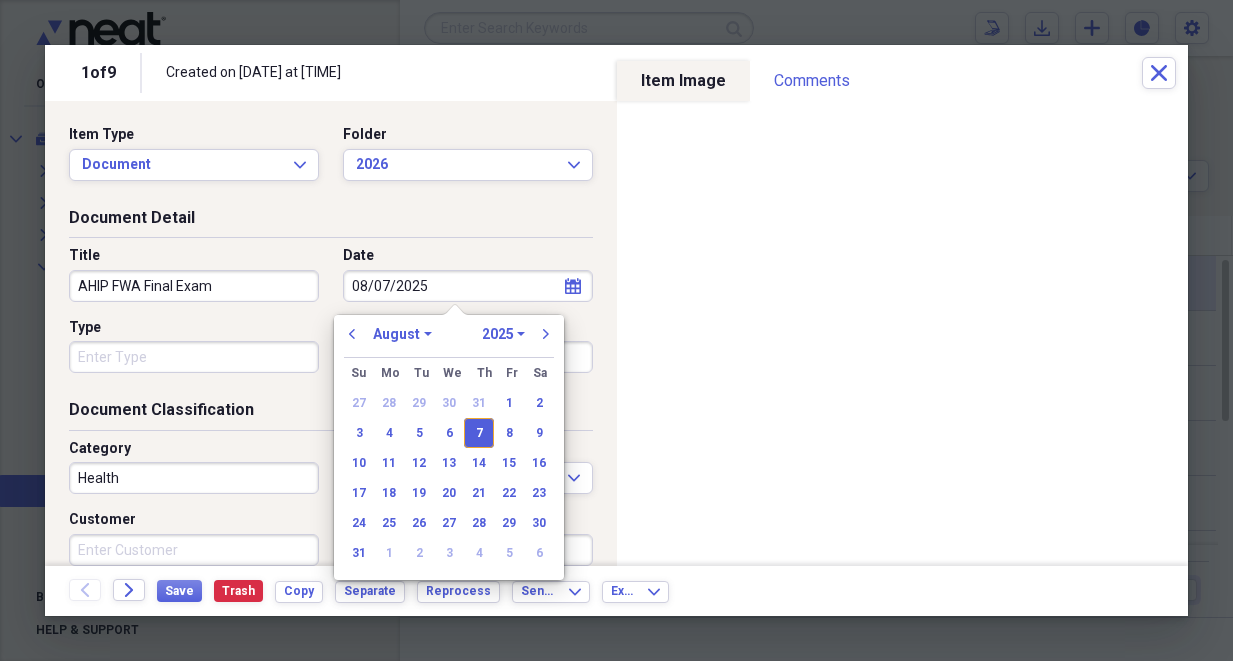 click on "Health" at bounding box center [194, 478] 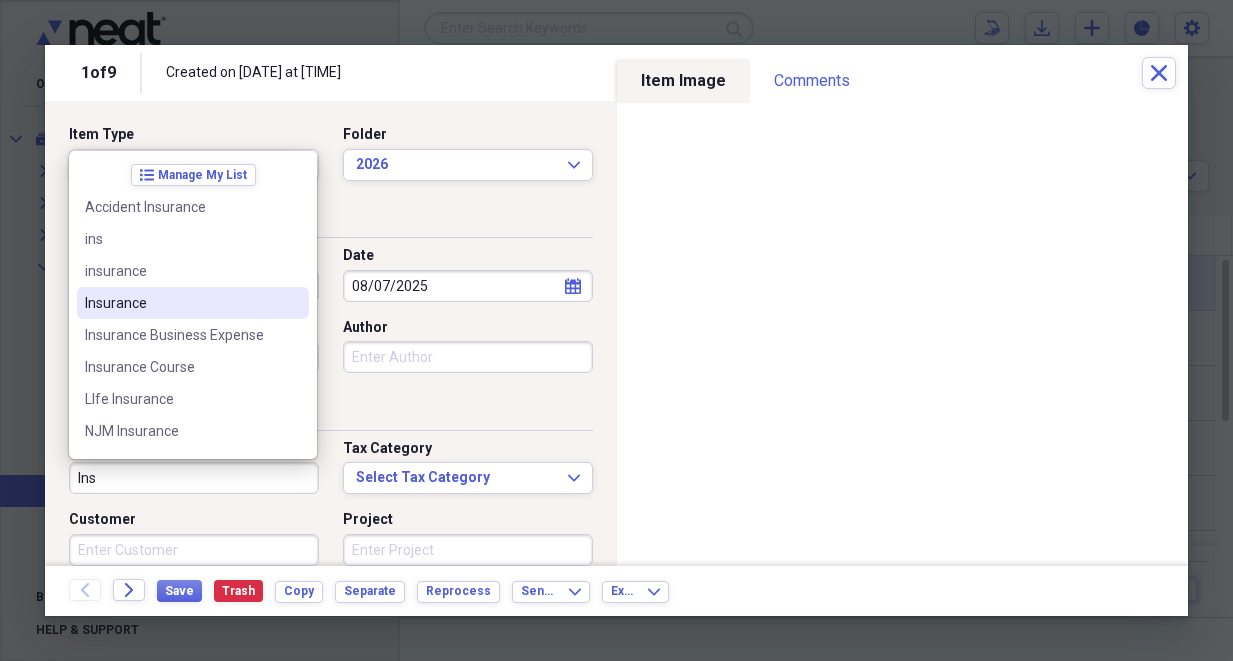 click on "Insurance" at bounding box center (181, 303) 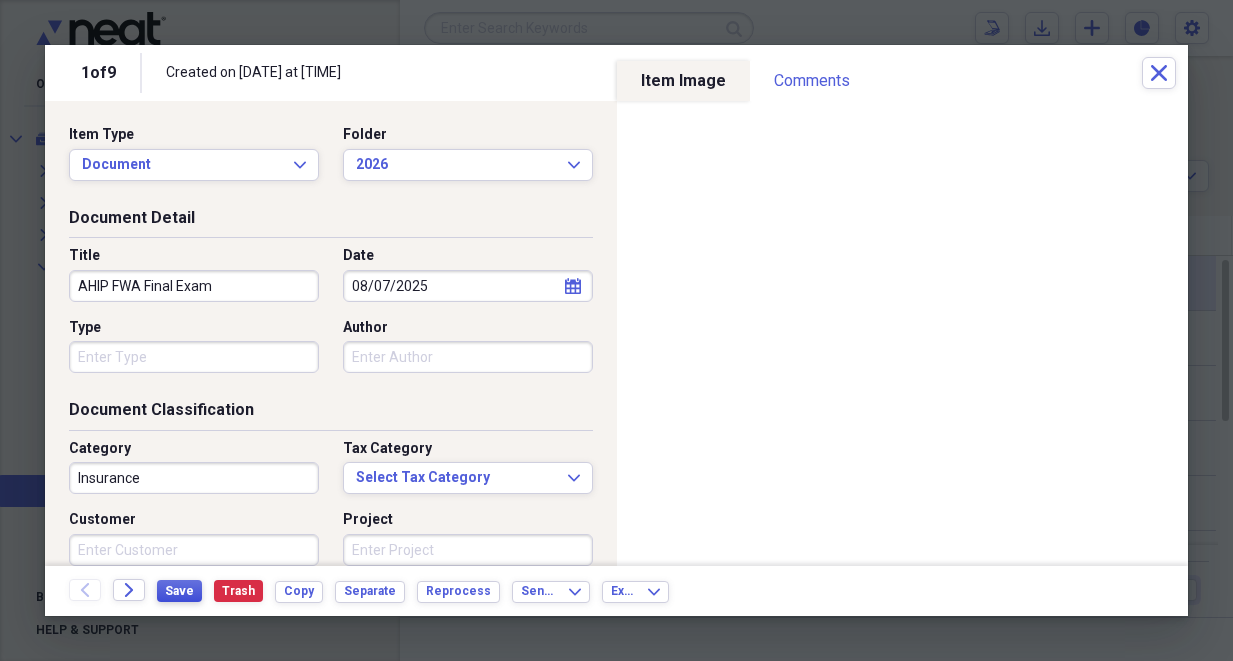 click on "Save" at bounding box center (179, 591) 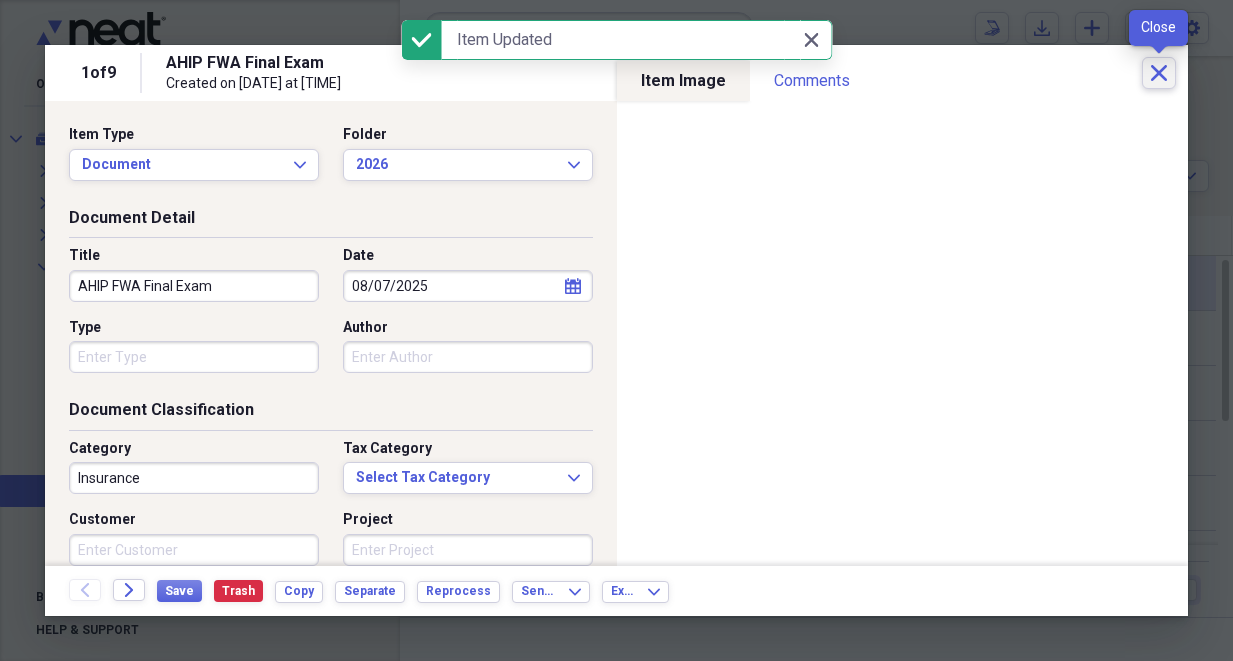 click on "Close" 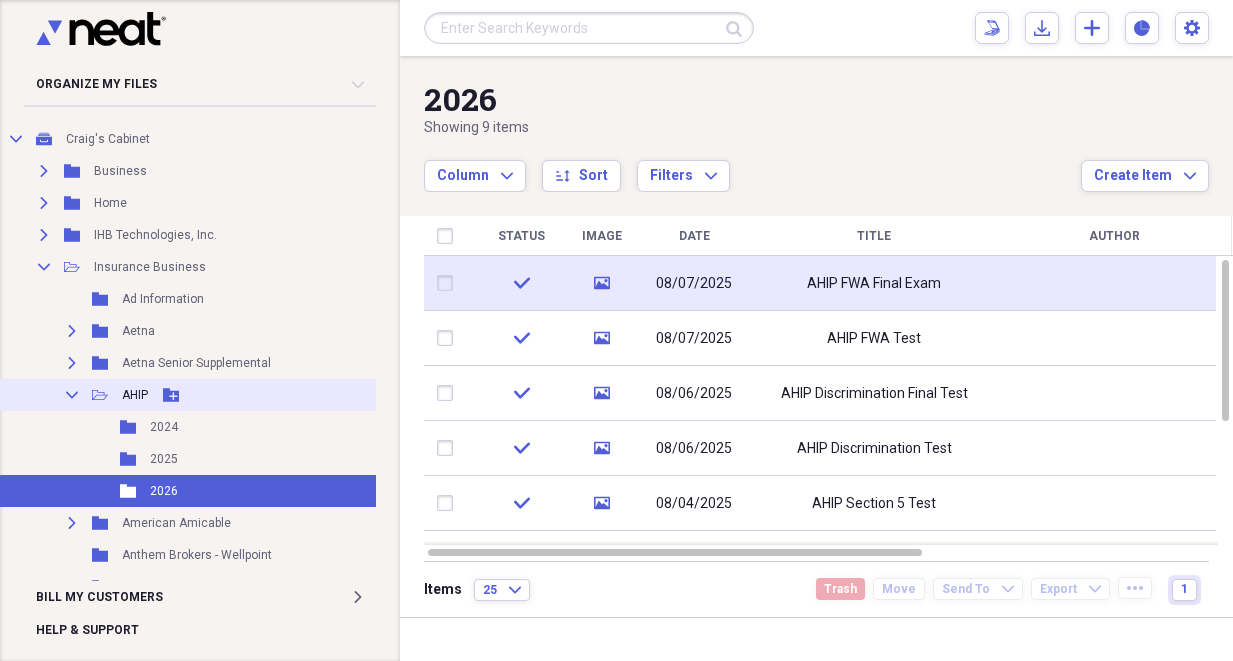 click on "Collapse" 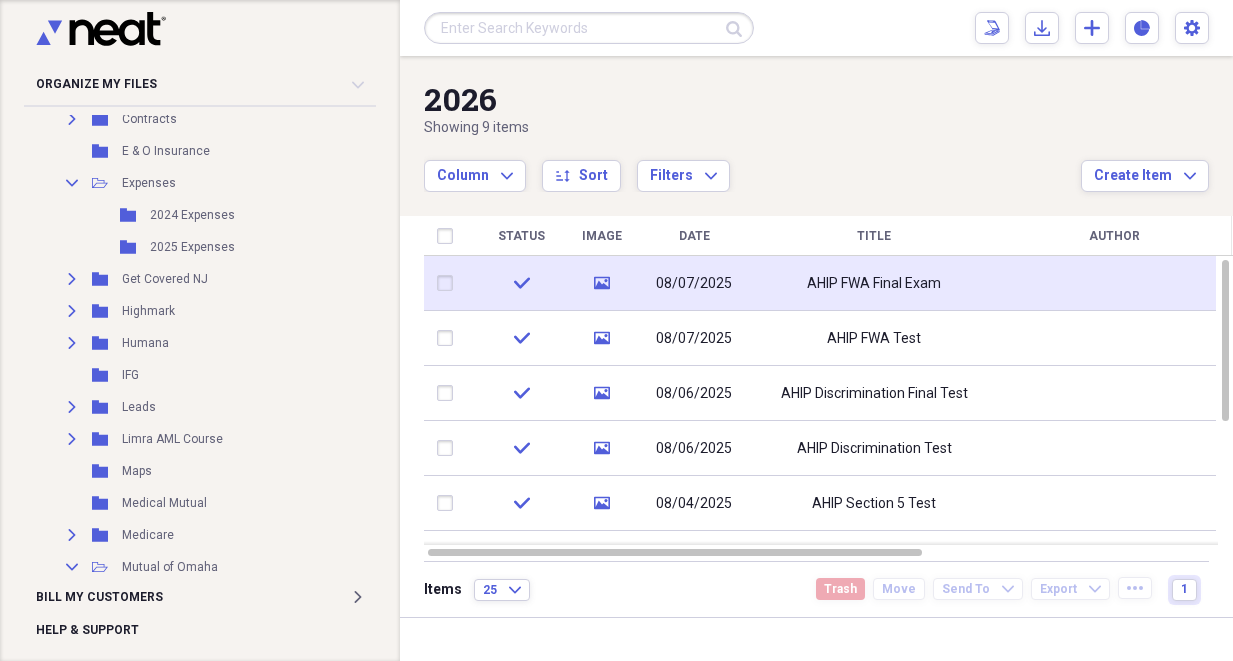 scroll, scrollTop: 656, scrollLeft: 0, axis: vertical 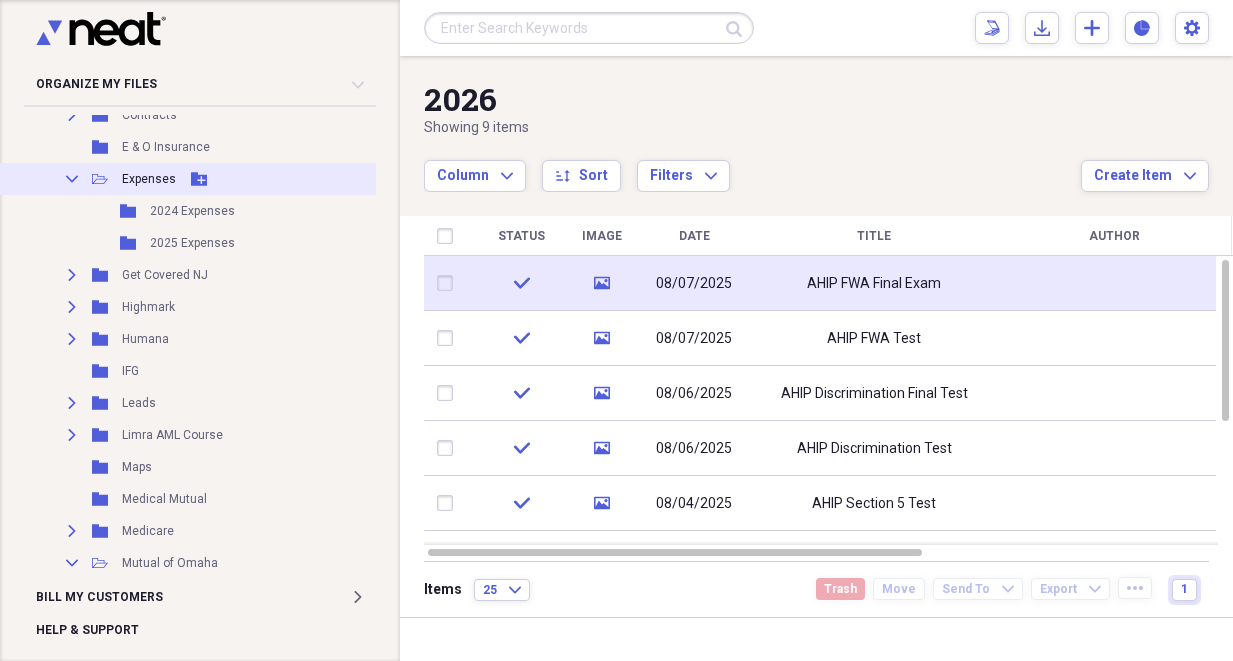 click on "Collapse" at bounding box center (72, 179) 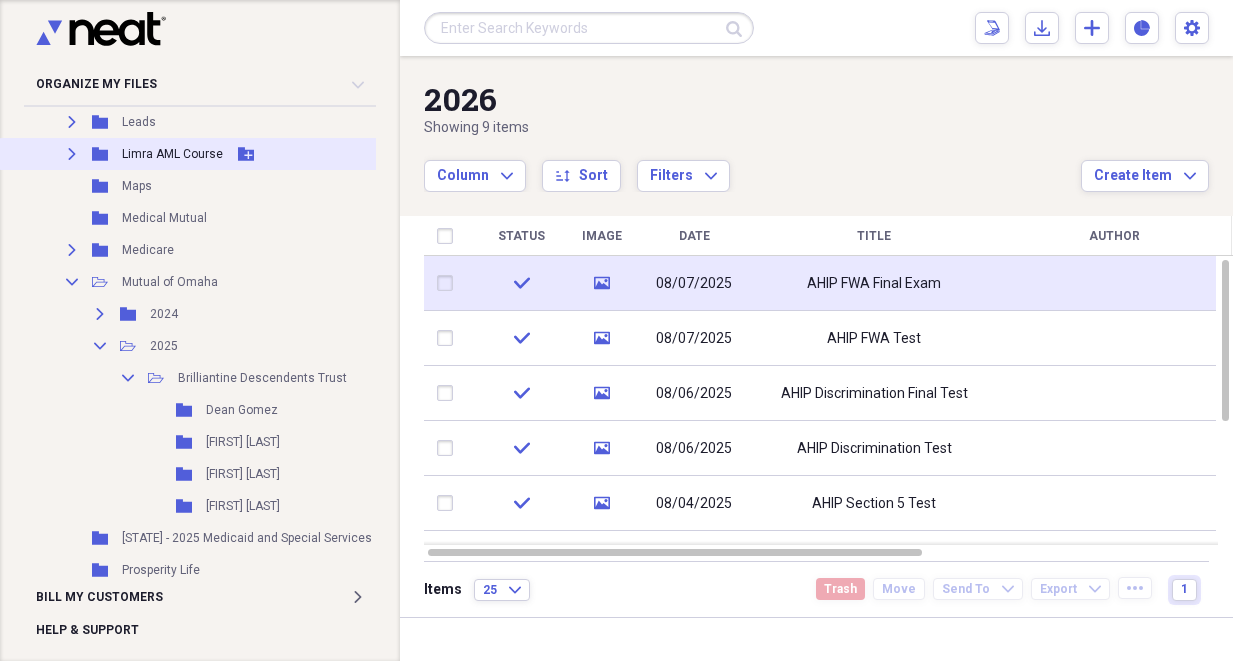 scroll, scrollTop: 879, scrollLeft: 0, axis: vertical 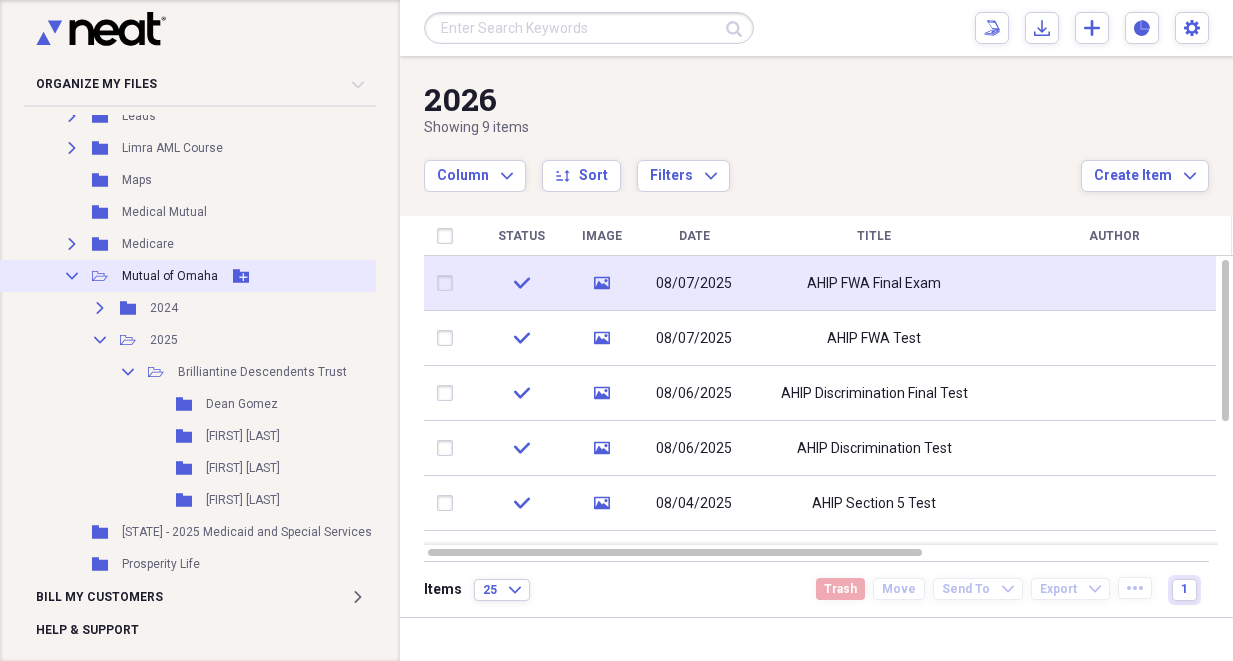 click on "Collapse" 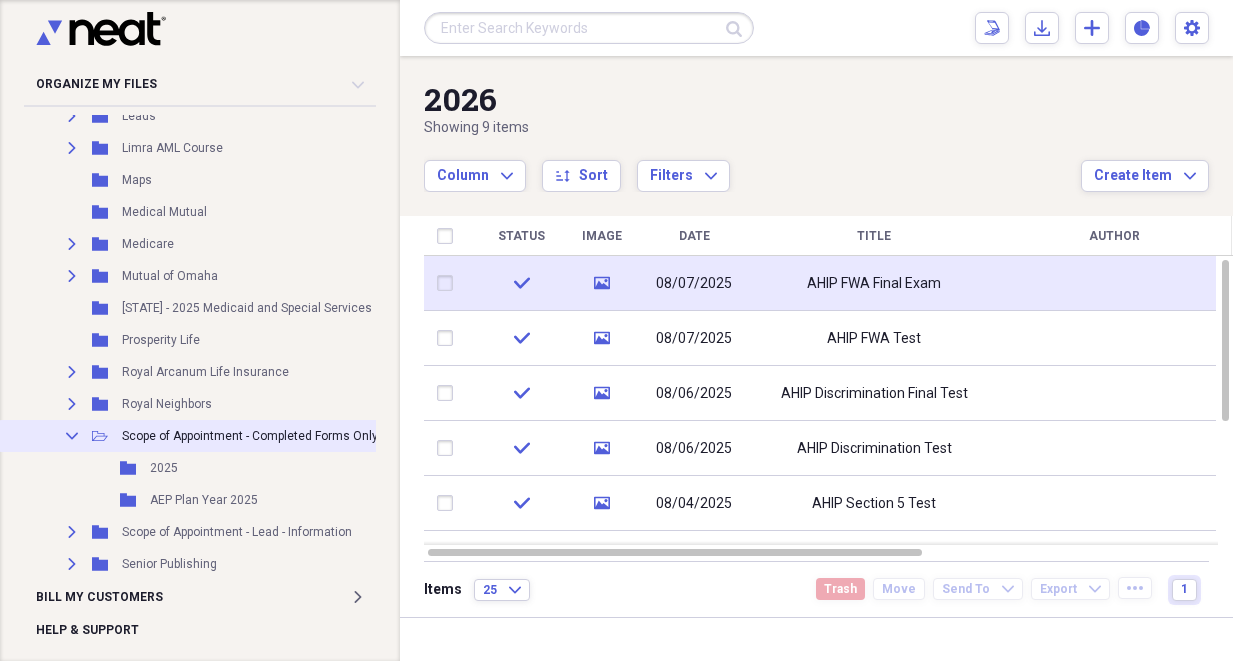 click on "Collapse" 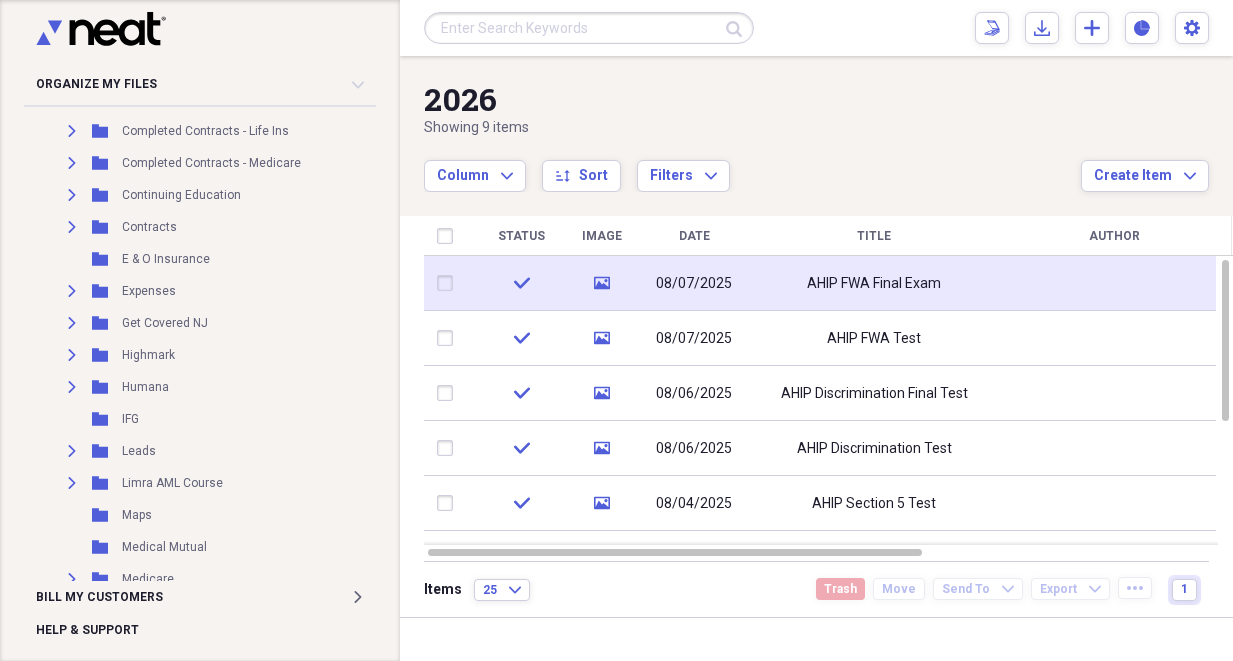 scroll, scrollTop: 531, scrollLeft: 0, axis: vertical 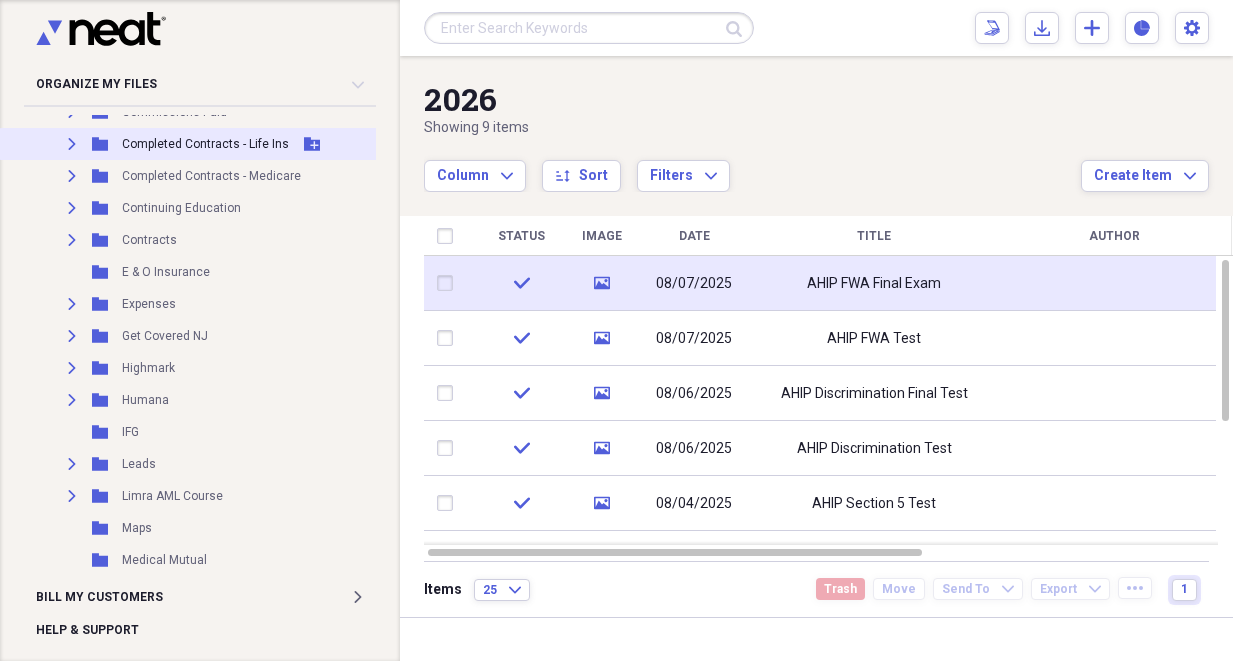 click on "Expand" 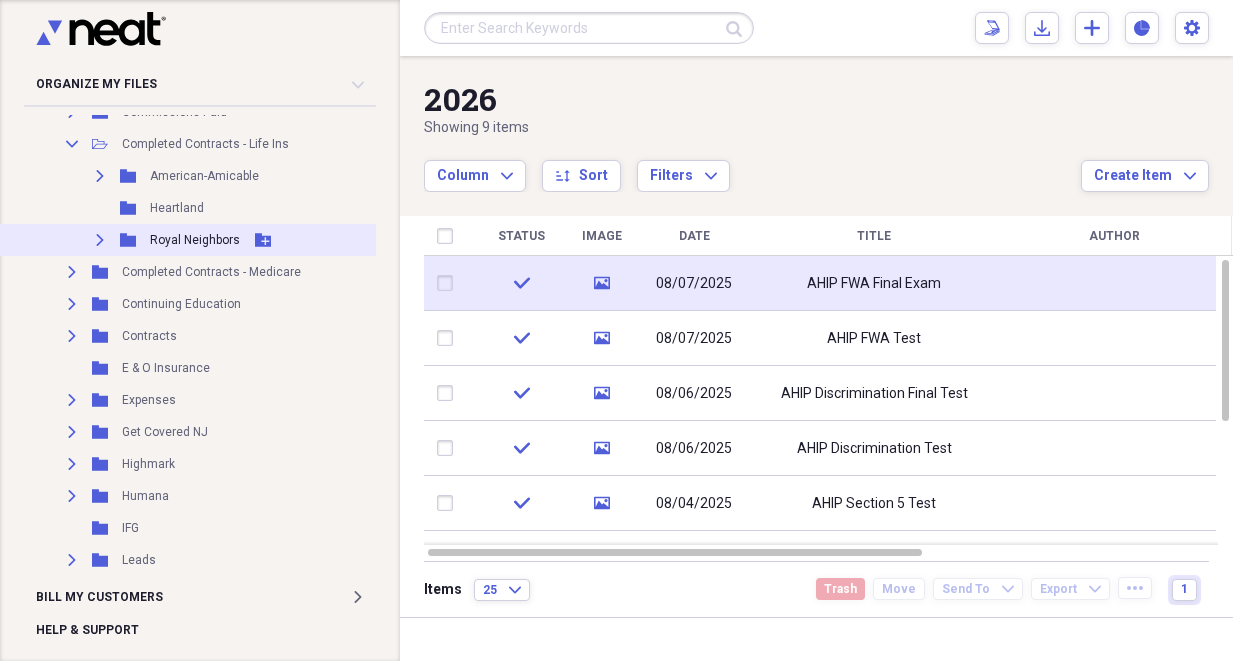 click on "Expand" 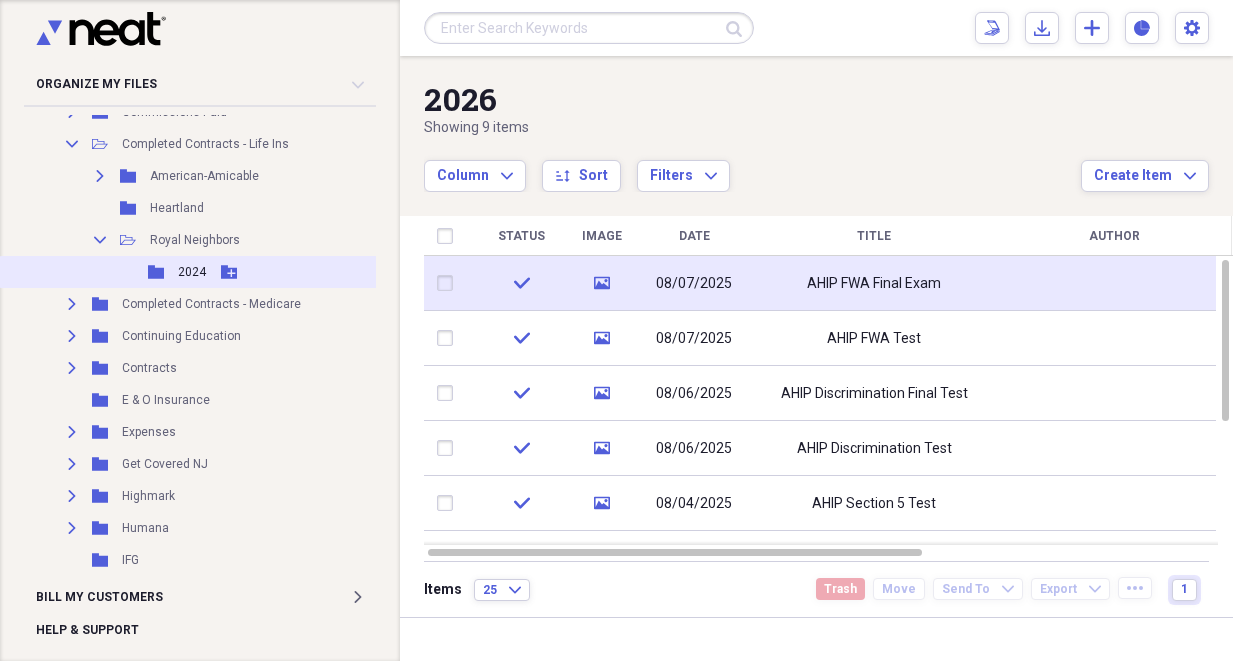 click on "2024" at bounding box center (192, 272) 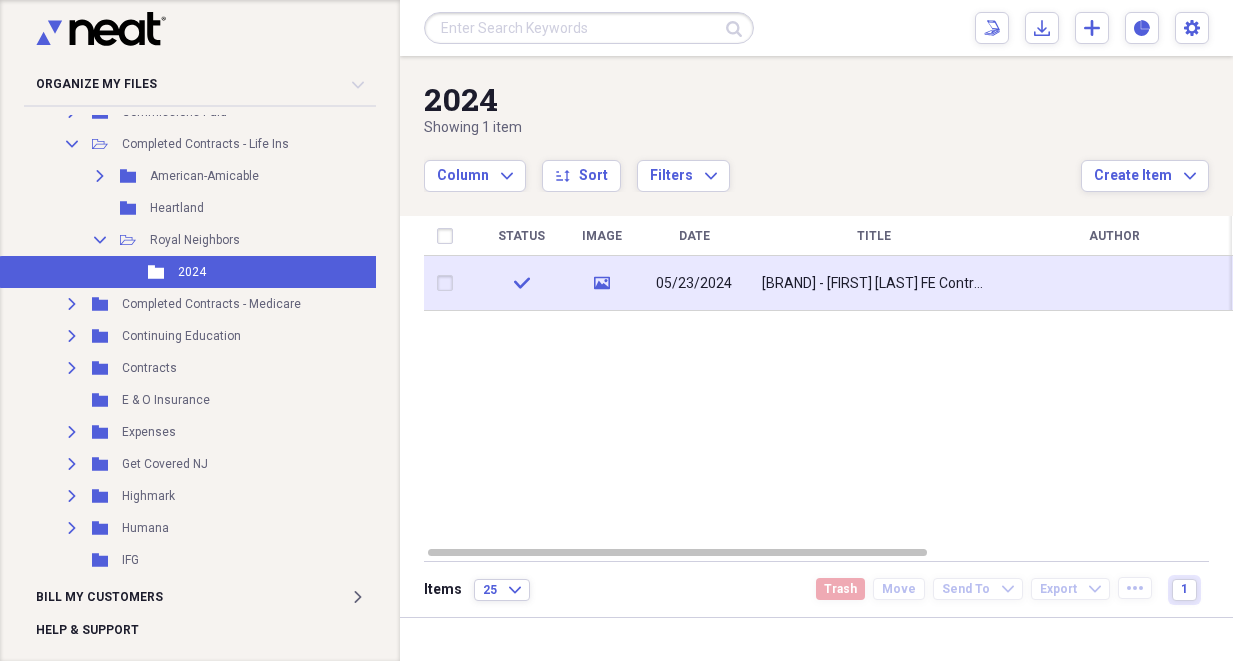 click on "[BRAND] - [FIRST] [LAST] FE Contract" at bounding box center [874, 284] 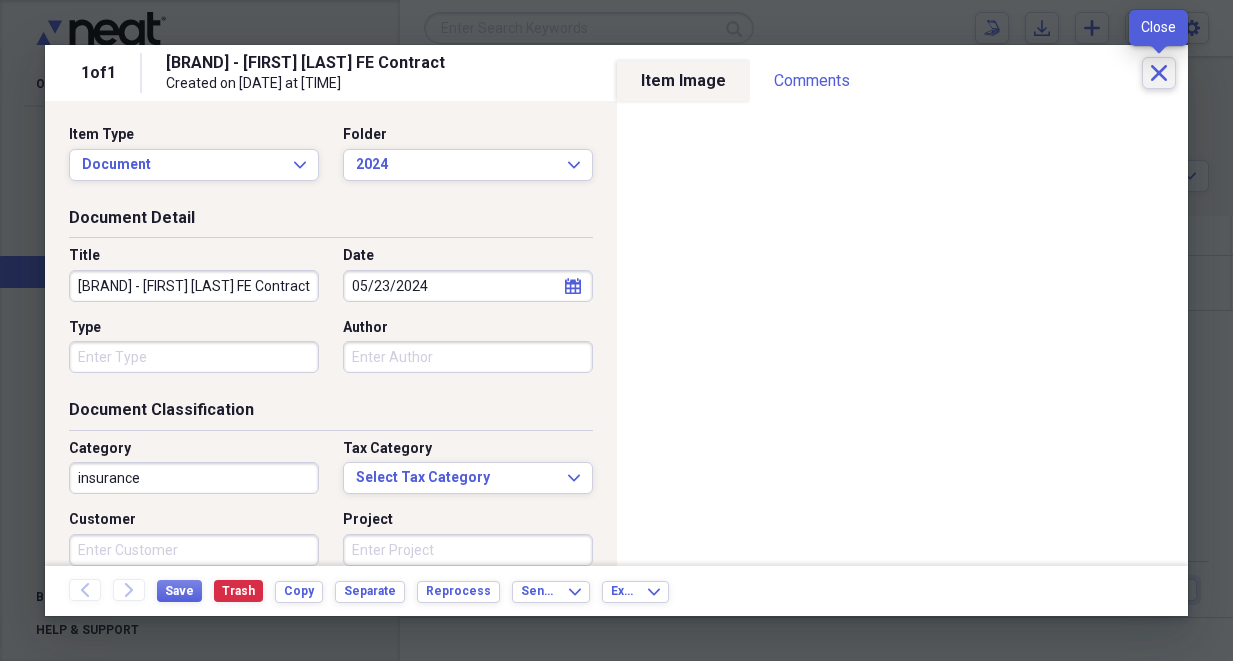 click on "Close" 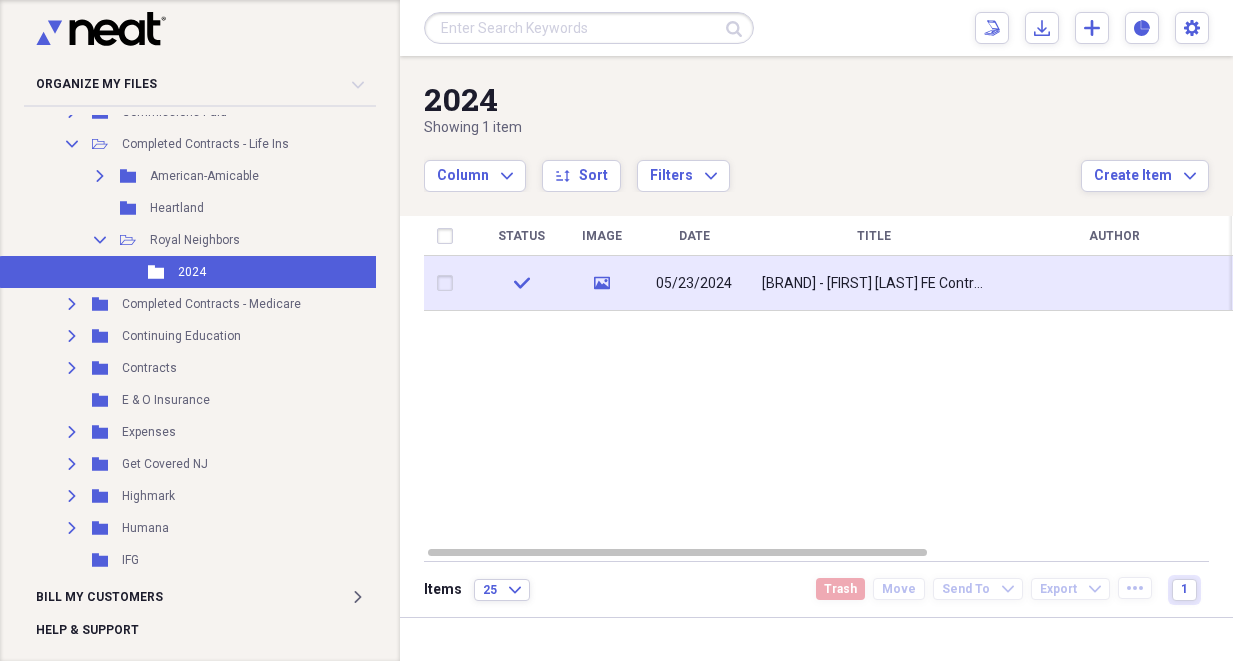 click on "[BRAND] - [FIRST] [LAST] FE Contract" at bounding box center (874, 283) 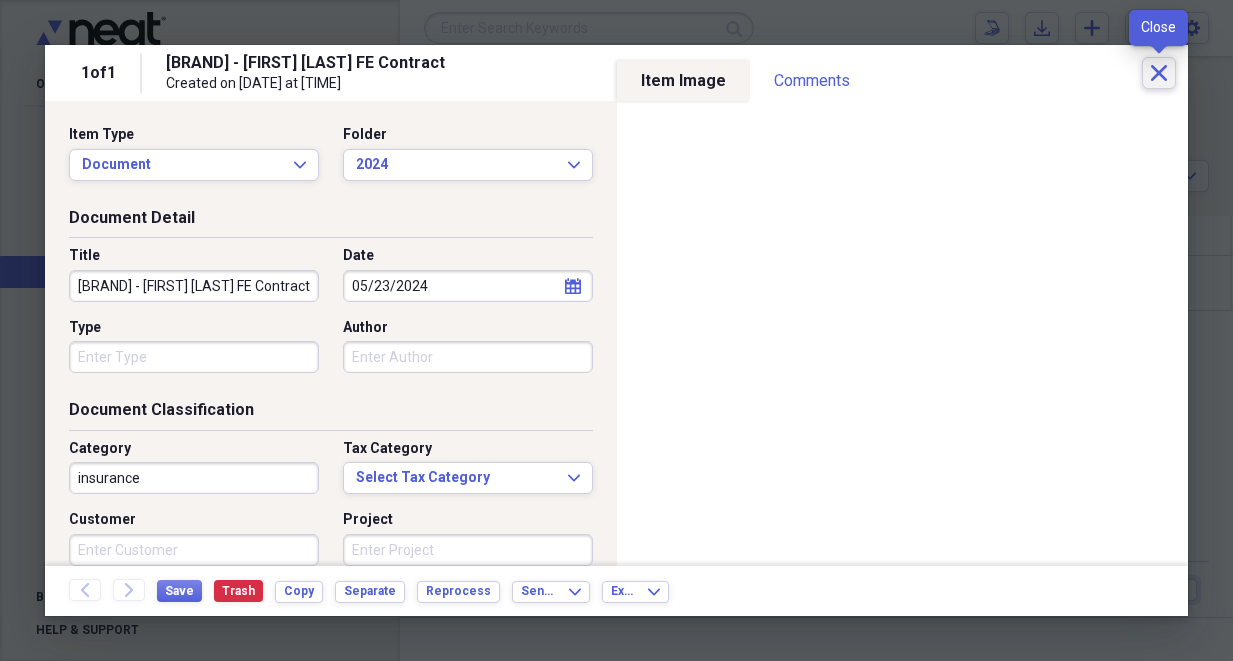 click 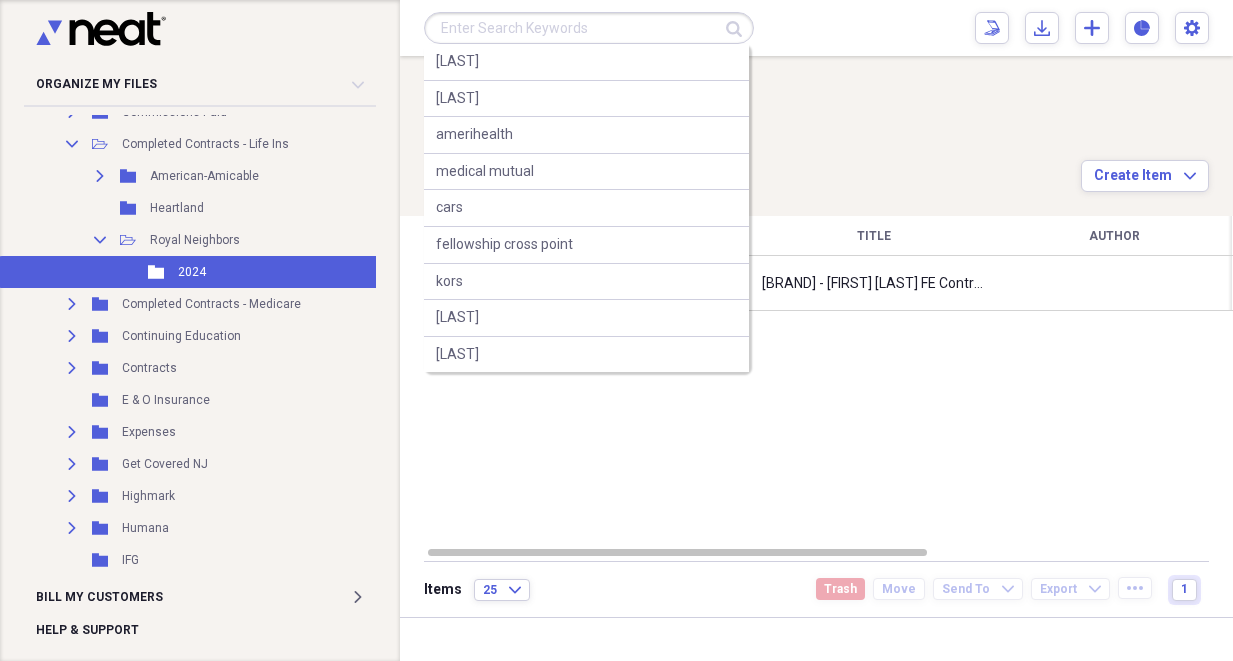 click at bounding box center [589, 28] 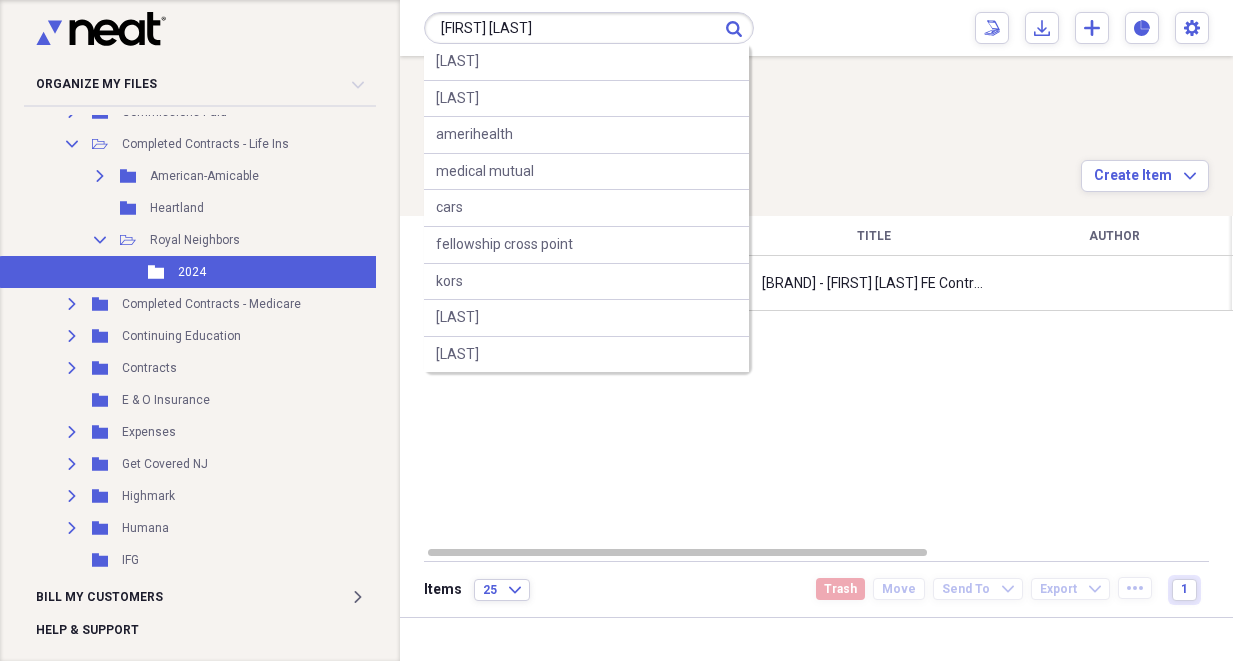 type on "[FIRST] [LAST]" 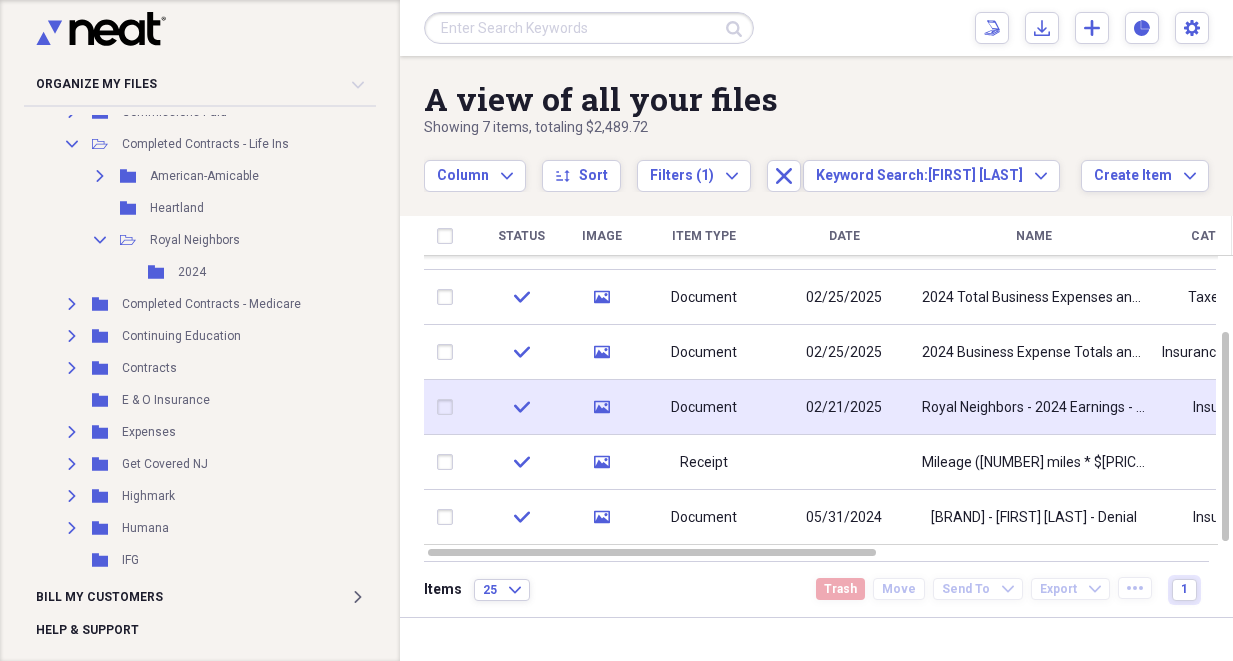 click on "02/21/2025" at bounding box center (844, 407) 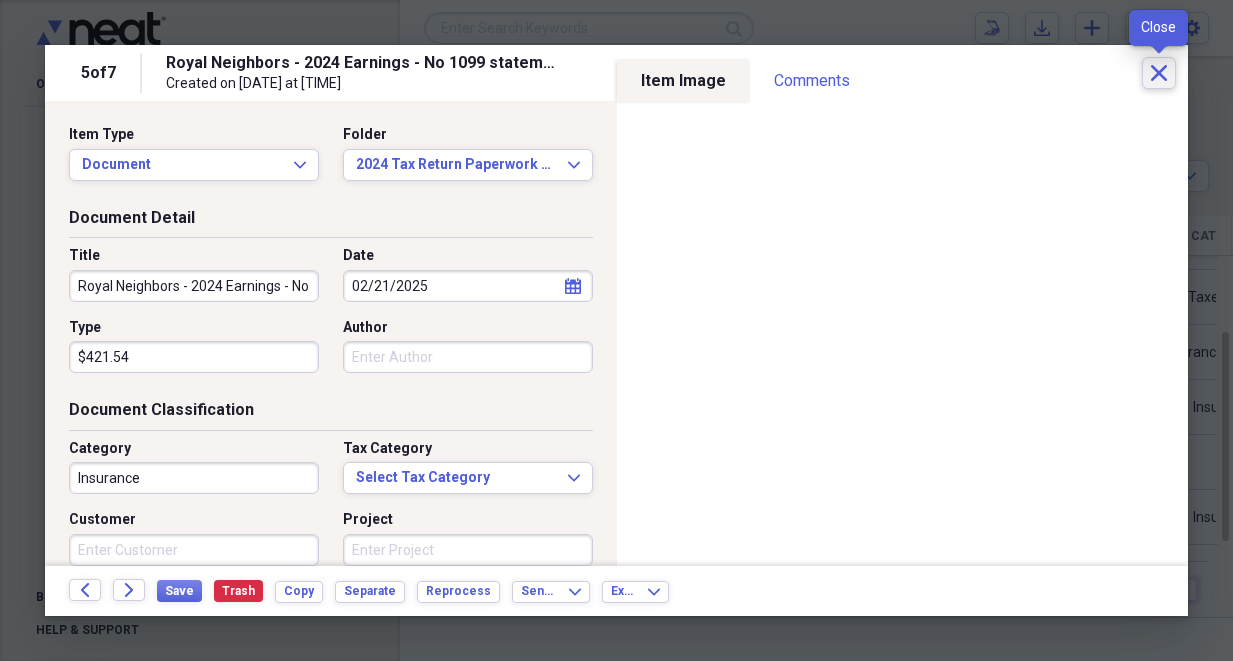click on "Close" 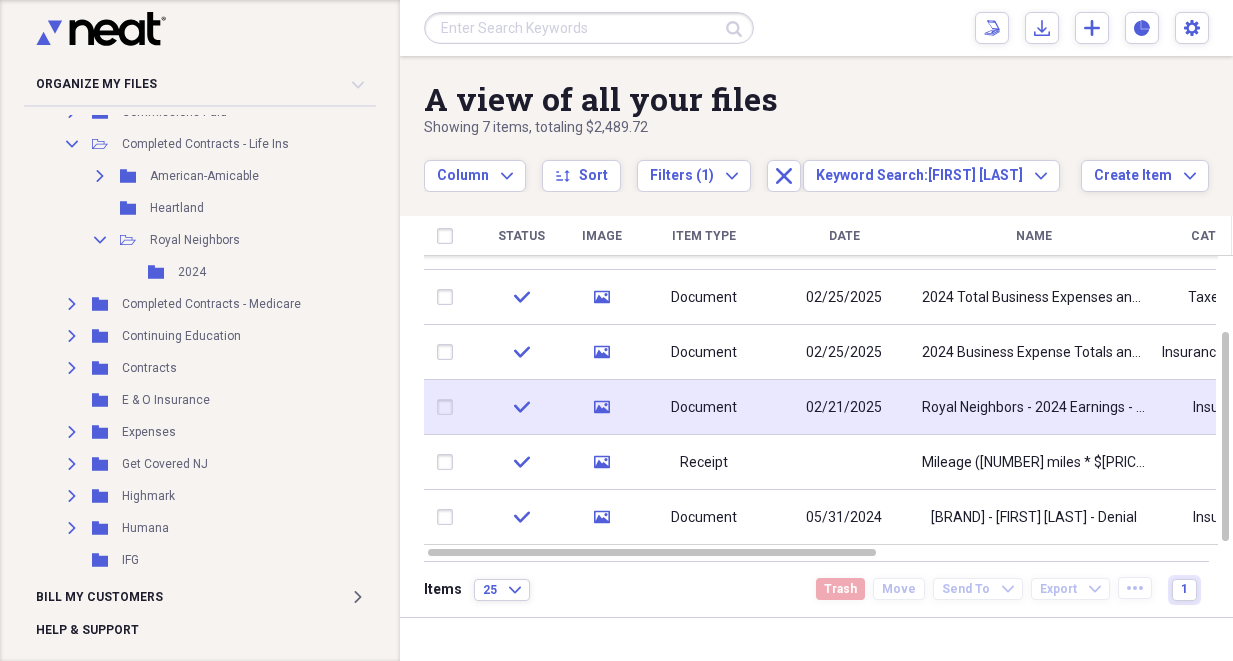 click on "02/21/2025" at bounding box center [844, 408] 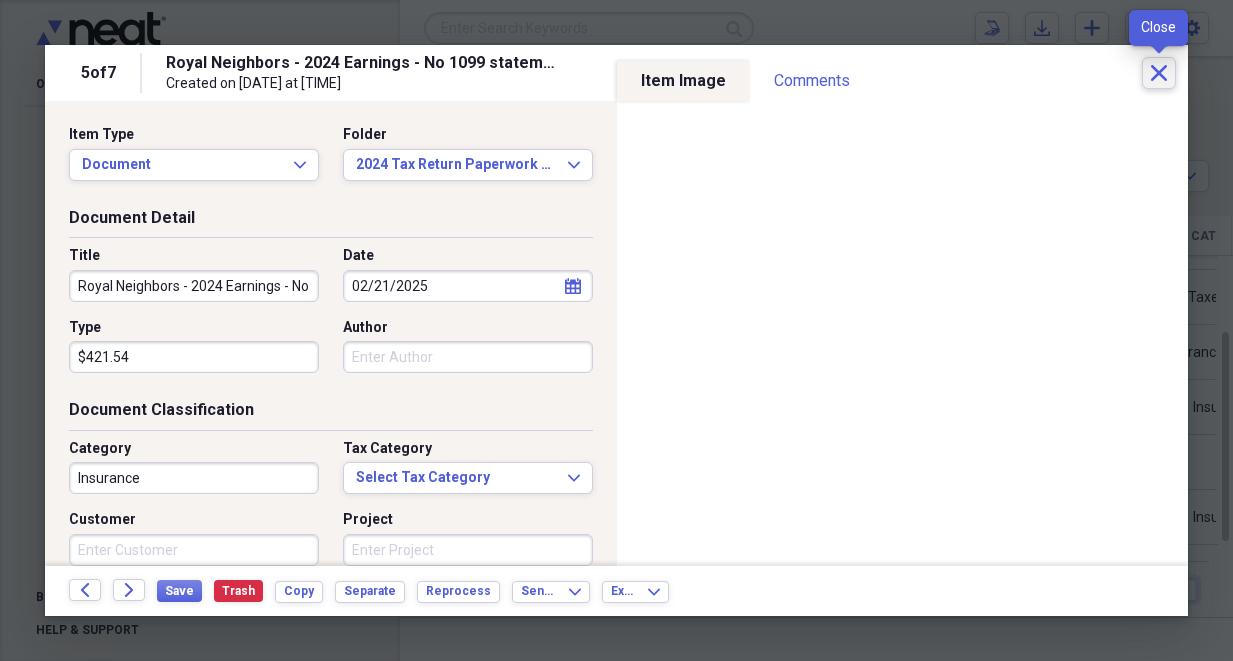 click on "Close" 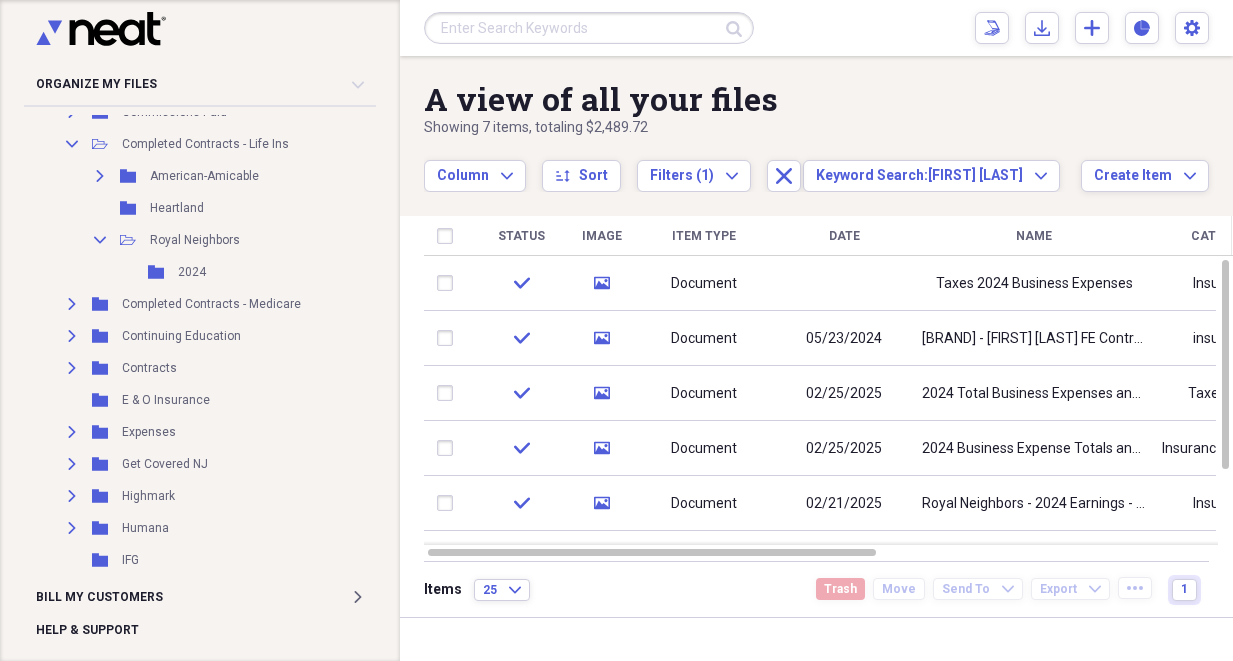 click on "05/23/2024" at bounding box center (844, 338) 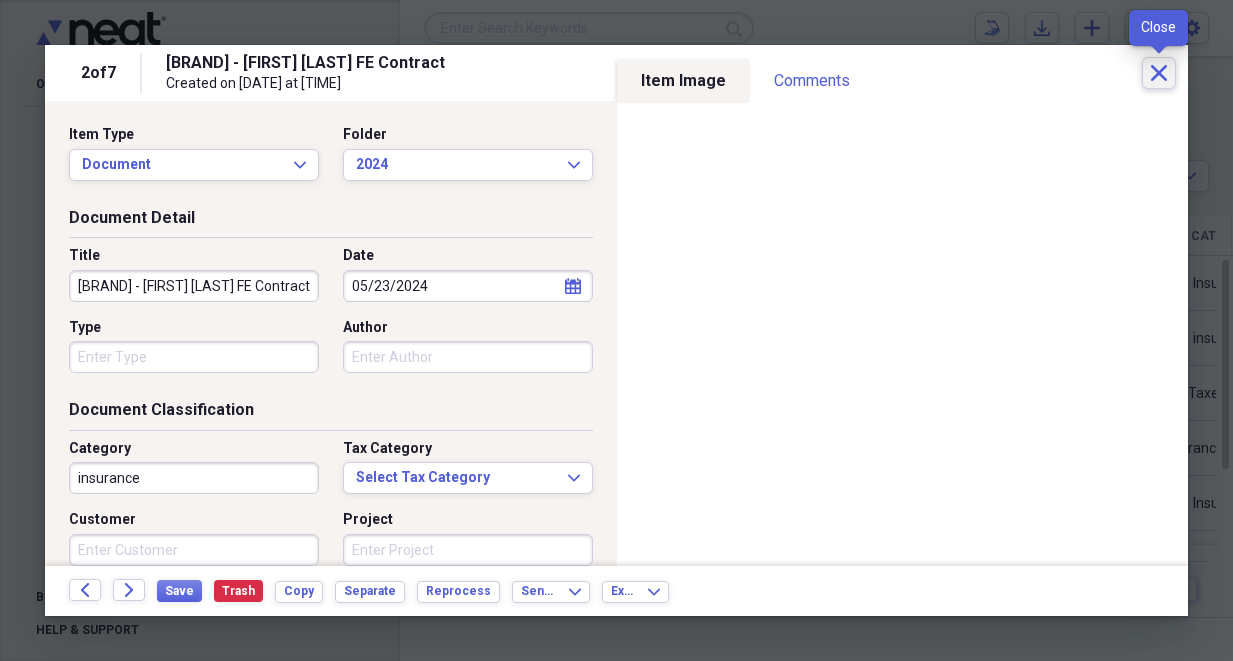 click 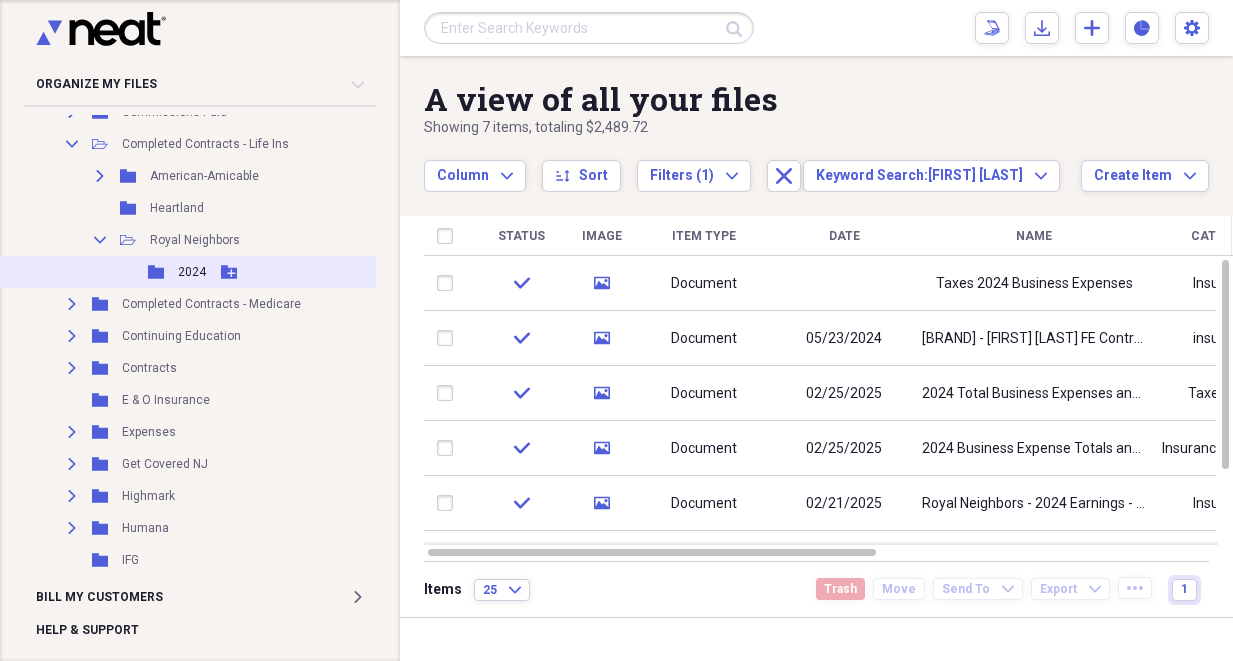 click on "2024" at bounding box center [192, 272] 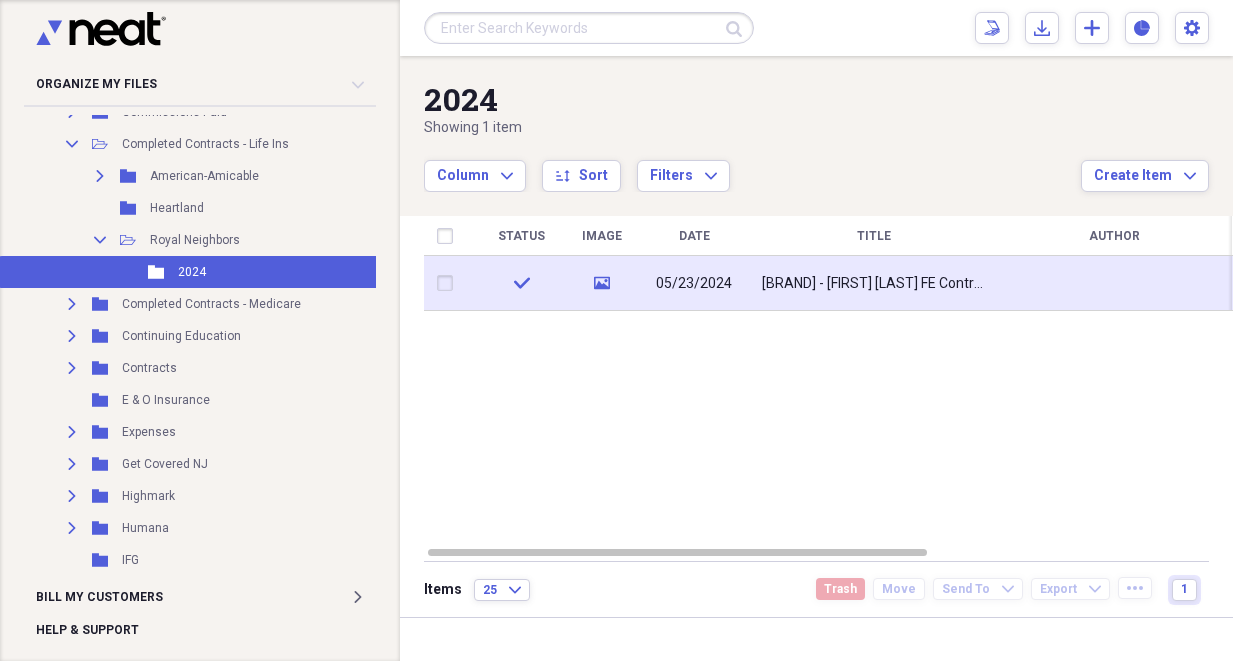 click on "[BRAND] - [FIRST] [LAST] FE Contract" at bounding box center [874, 284] 